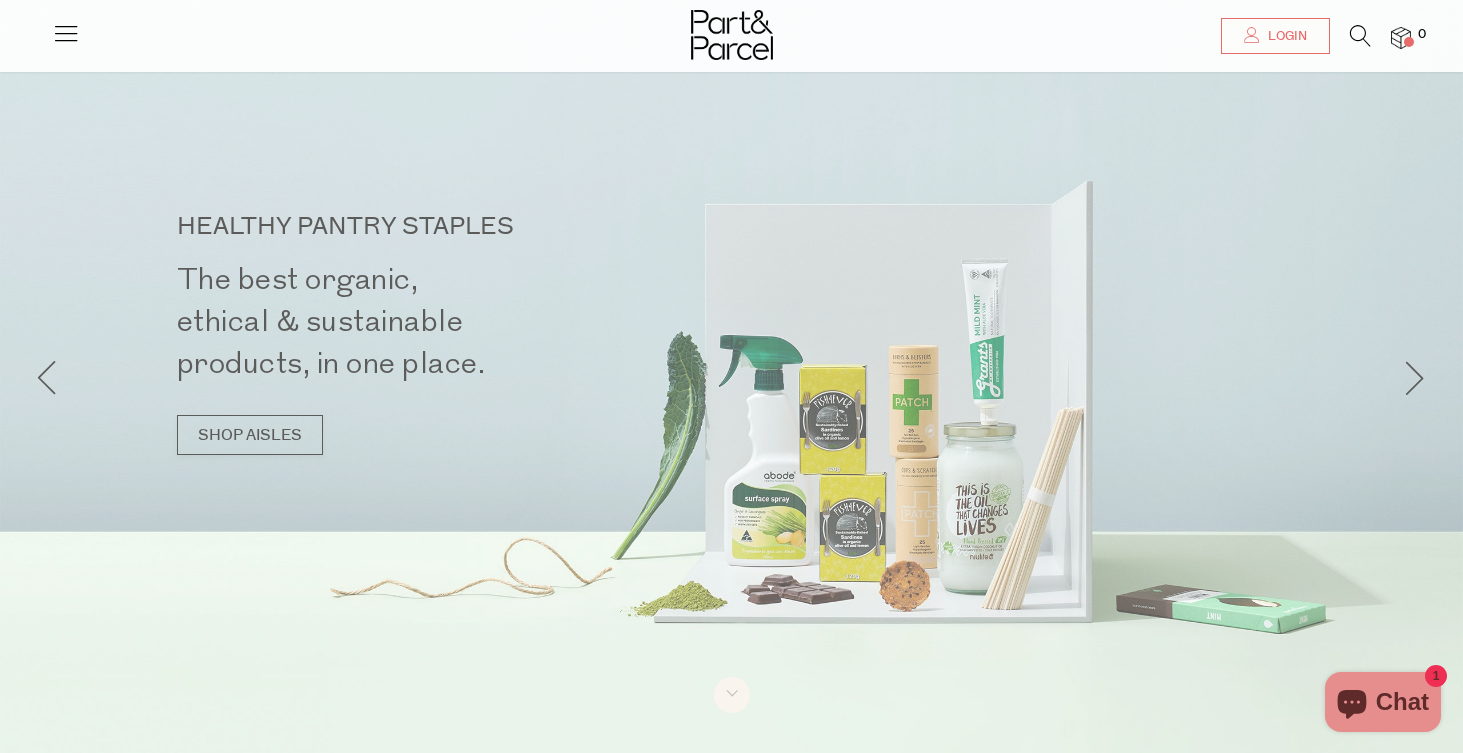 scroll, scrollTop: 205, scrollLeft: 0, axis: vertical 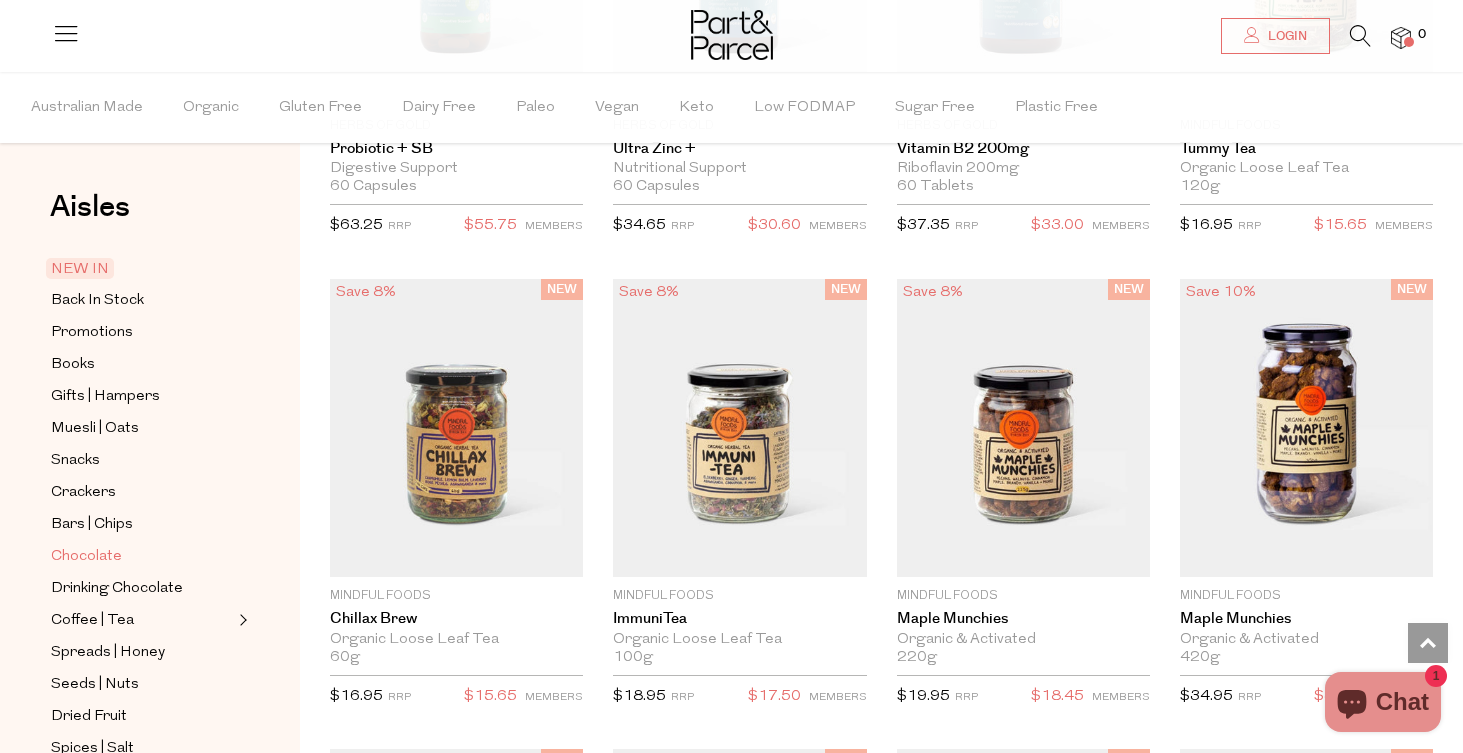 click on "Chocolate" at bounding box center [86, 557] 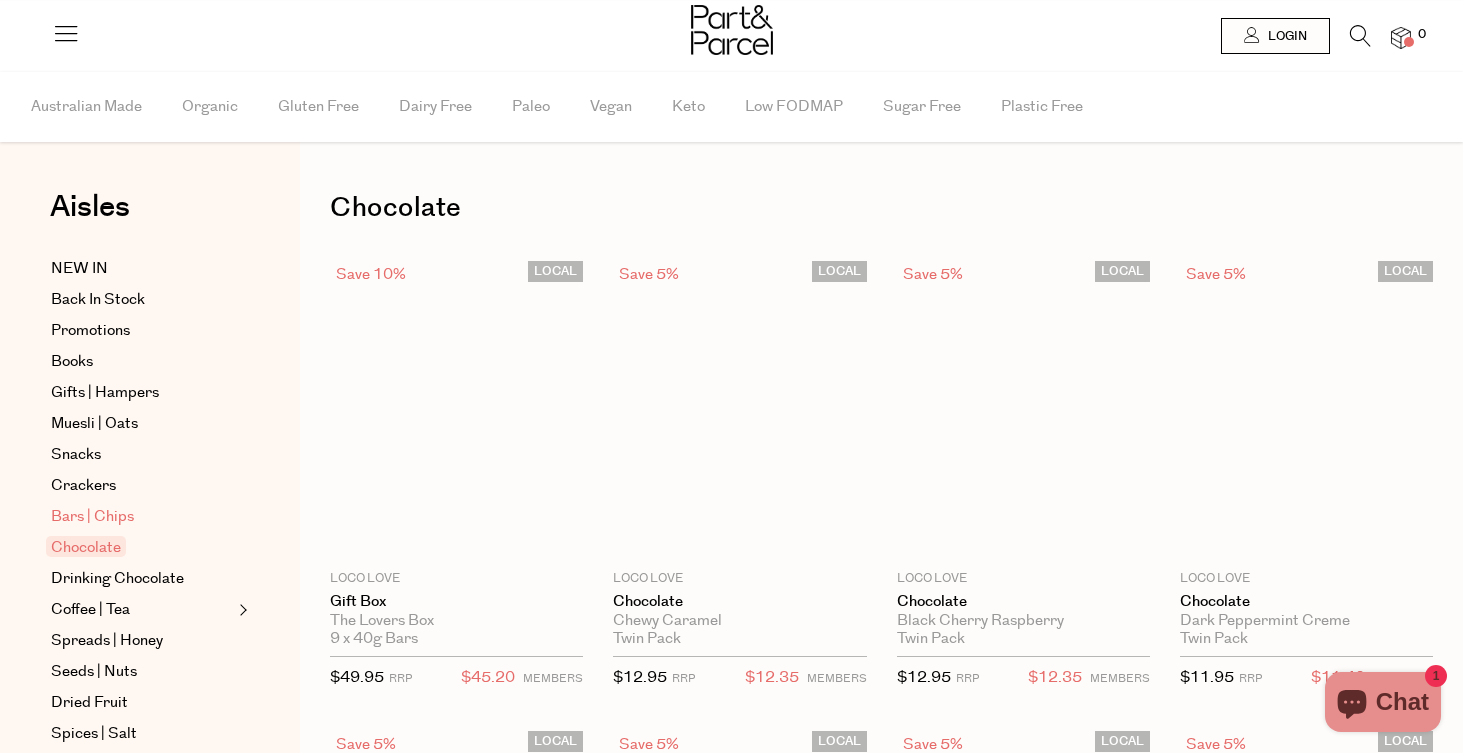 scroll, scrollTop: 0, scrollLeft: 0, axis: both 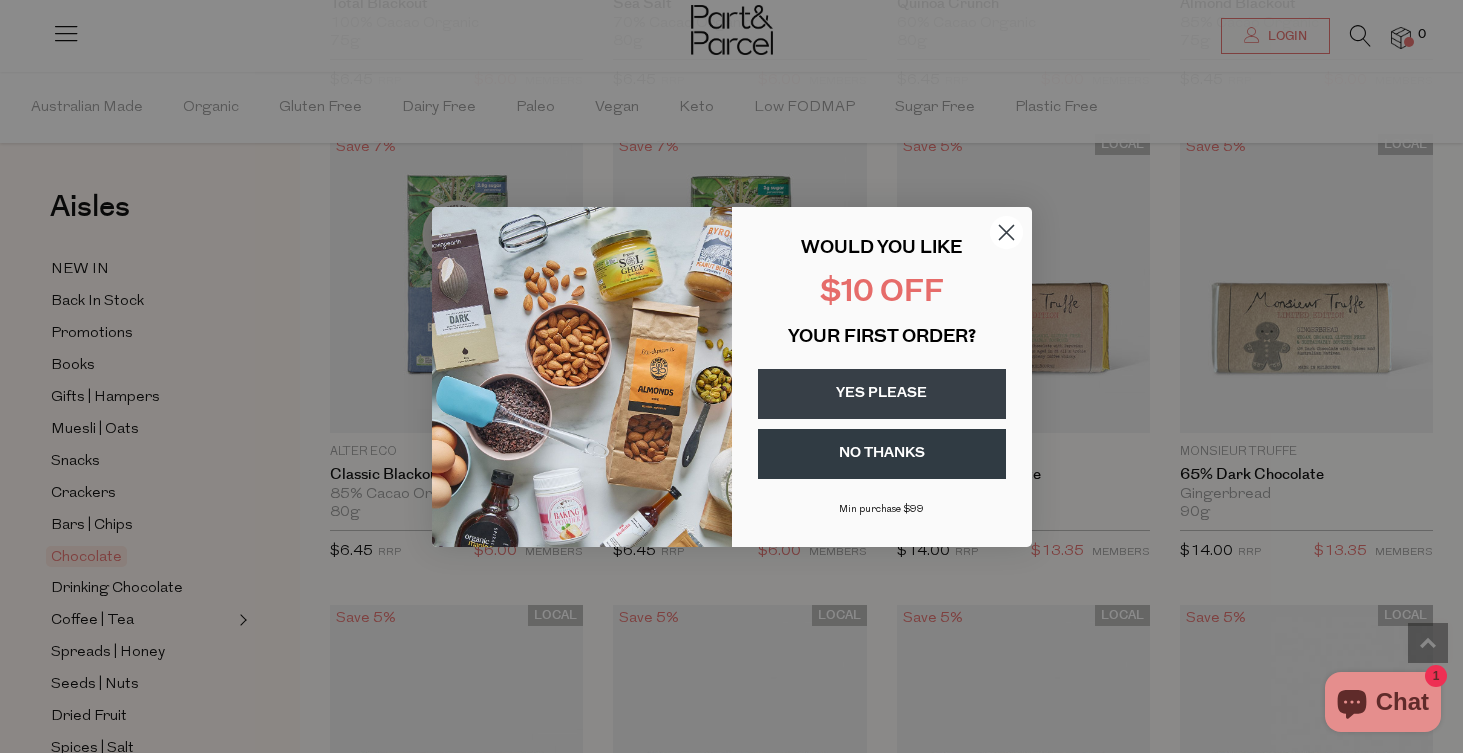 click 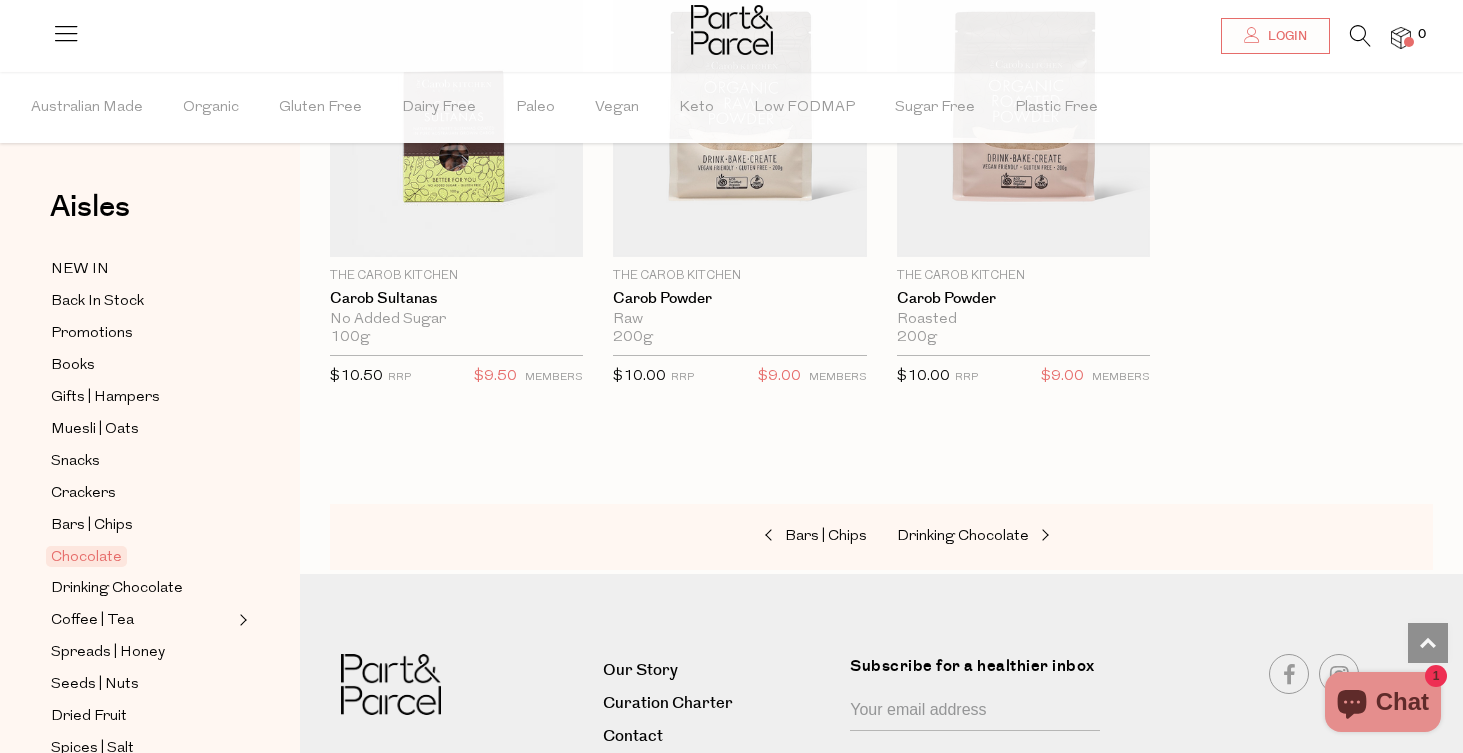 scroll, scrollTop: 6957, scrollLeft: 0, axis: vertical 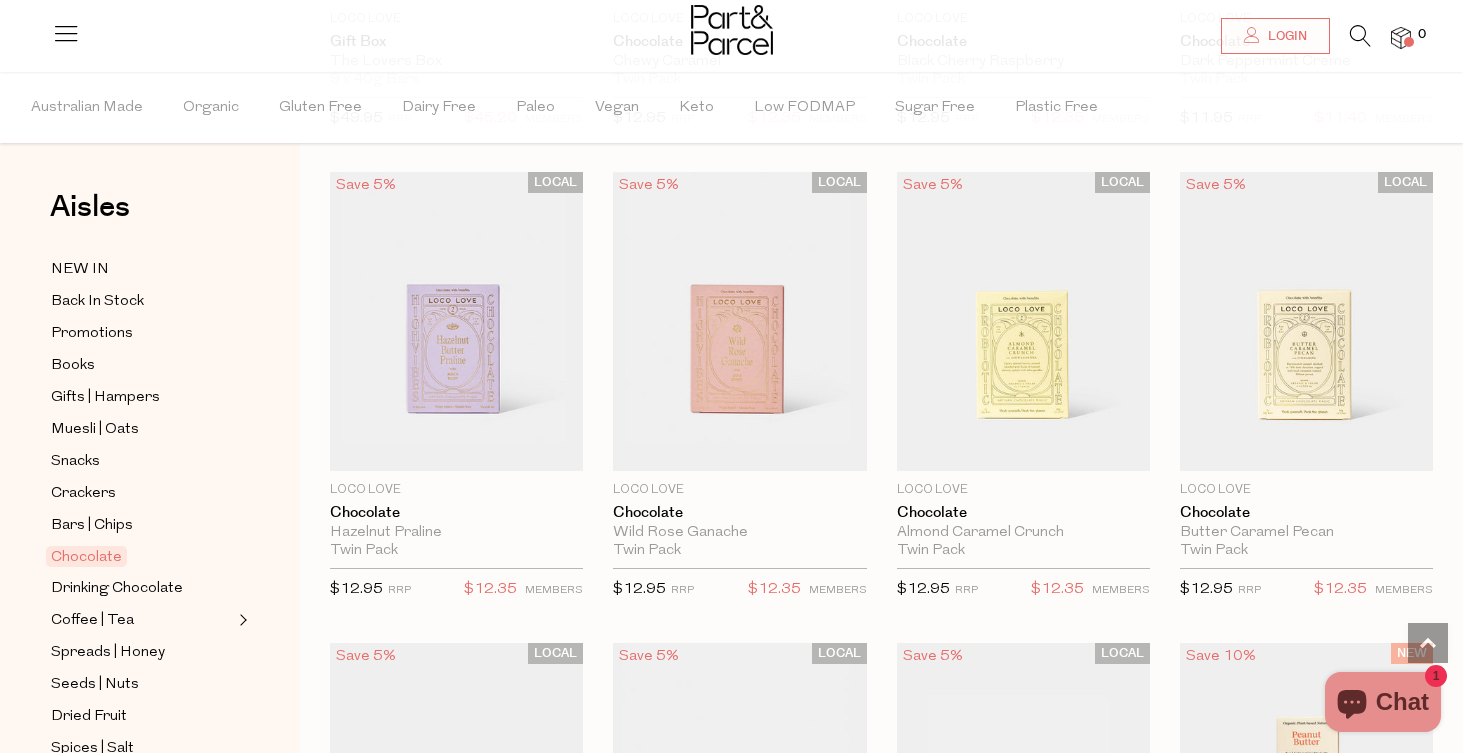 click at bounding box center (1360, 36) 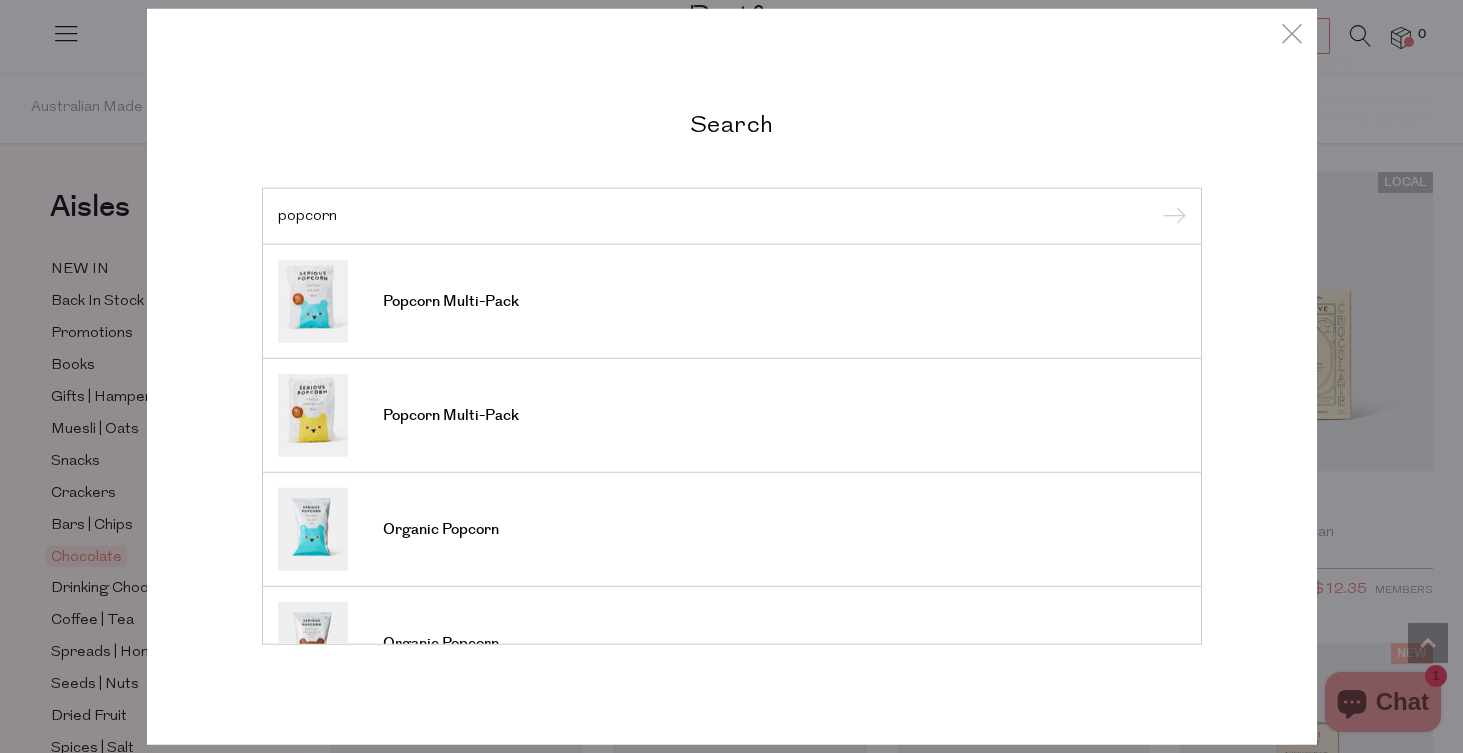 type on "popcorn" 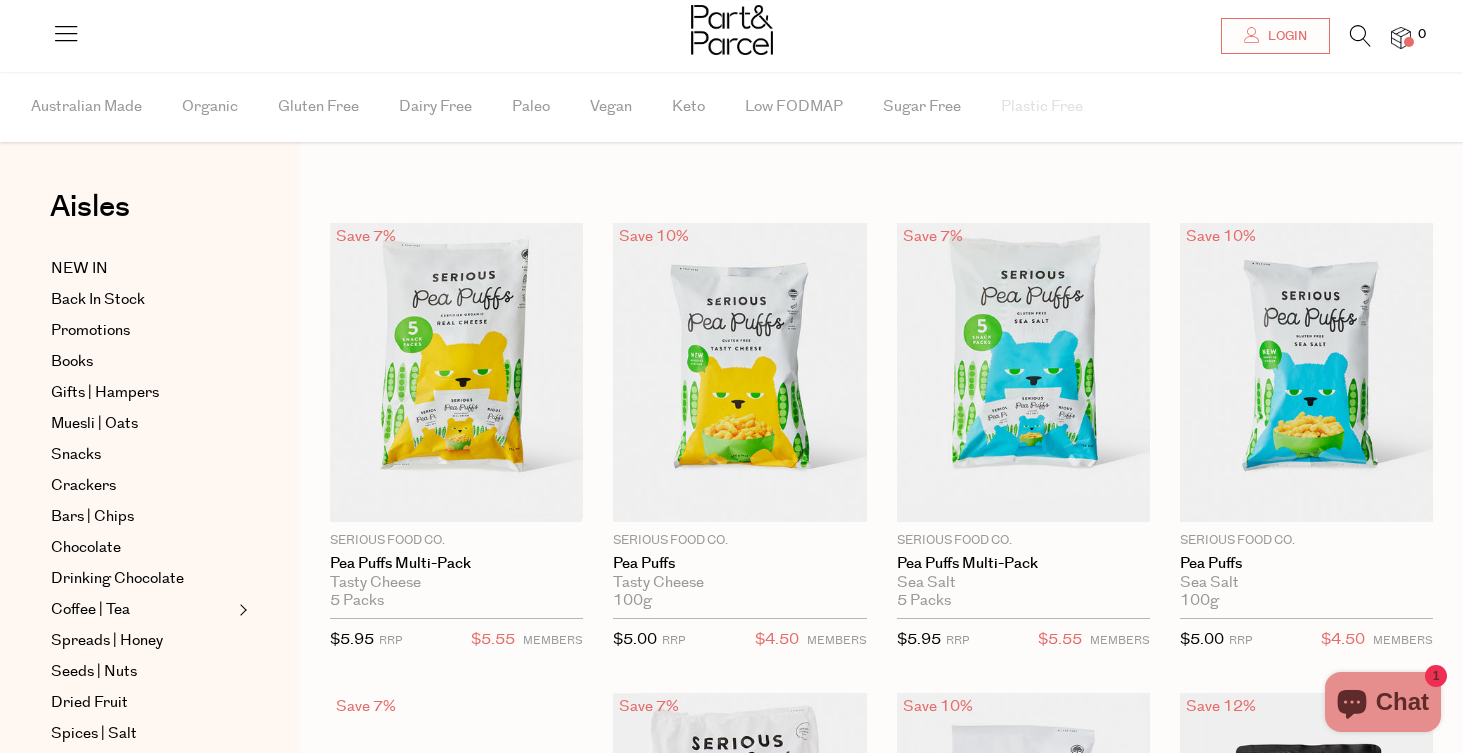 scroll, scrollTop: 58, scrollLeft: 0, axis: vertical 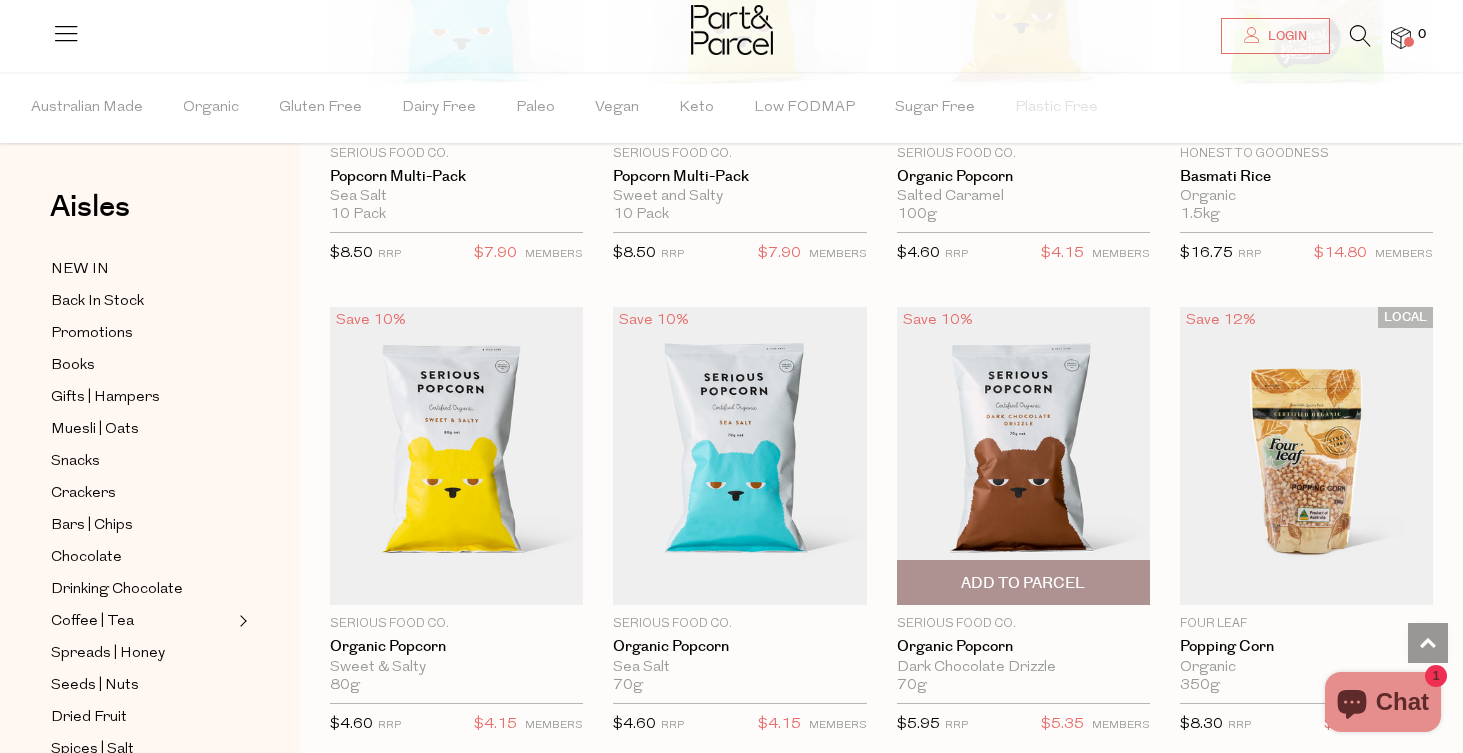 click at bounding box center (1023, 456) 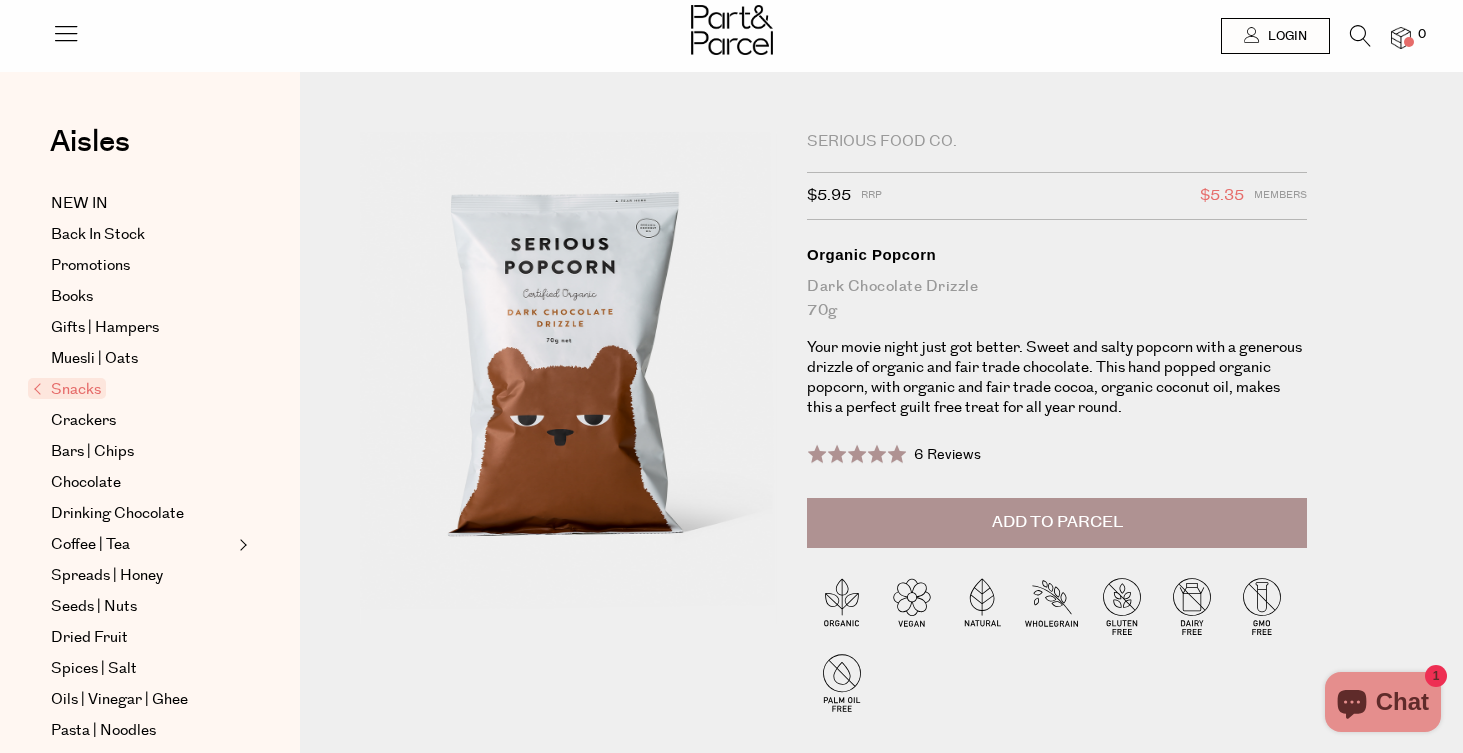 scroll, scrollTop: 0, scrollLeft: 0, axis: both 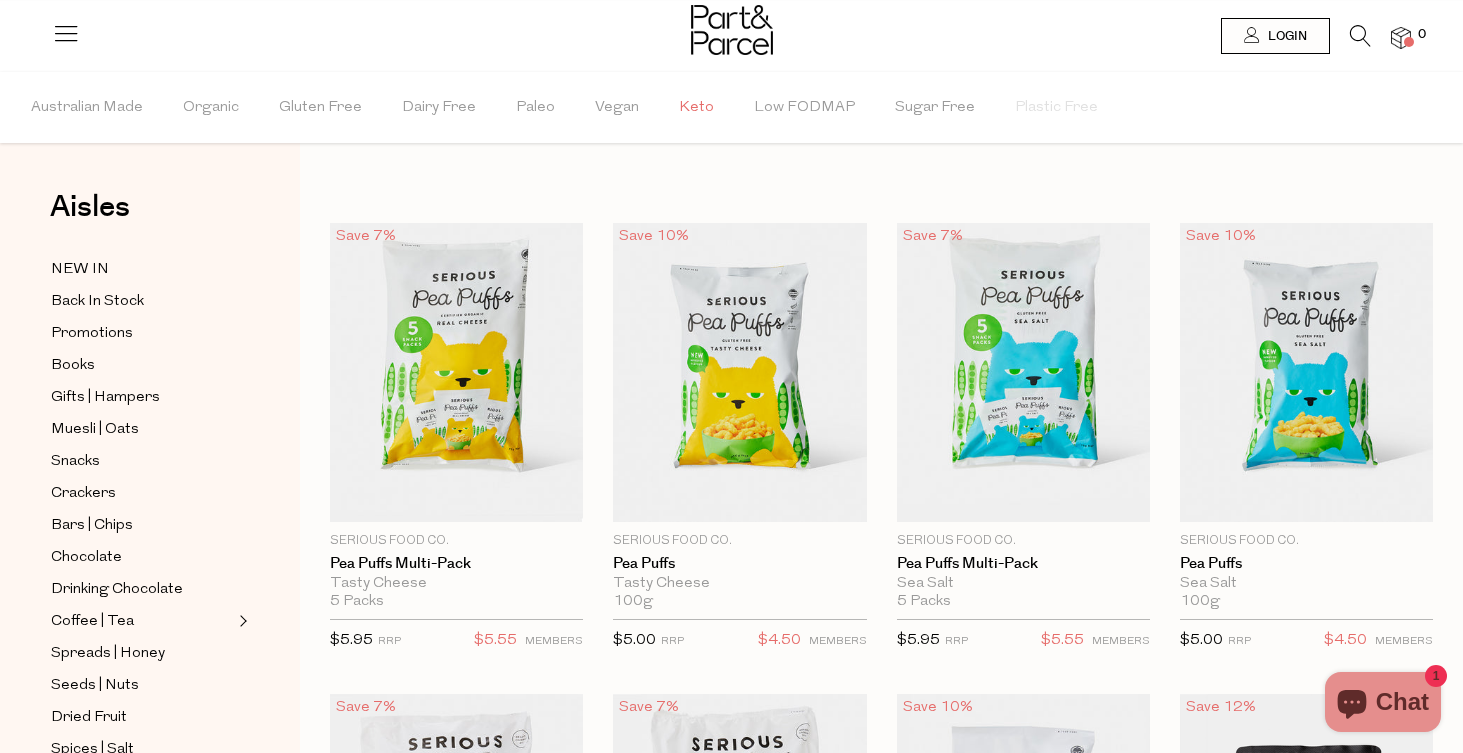 click on "Keto" at bounding box center (696, 108) 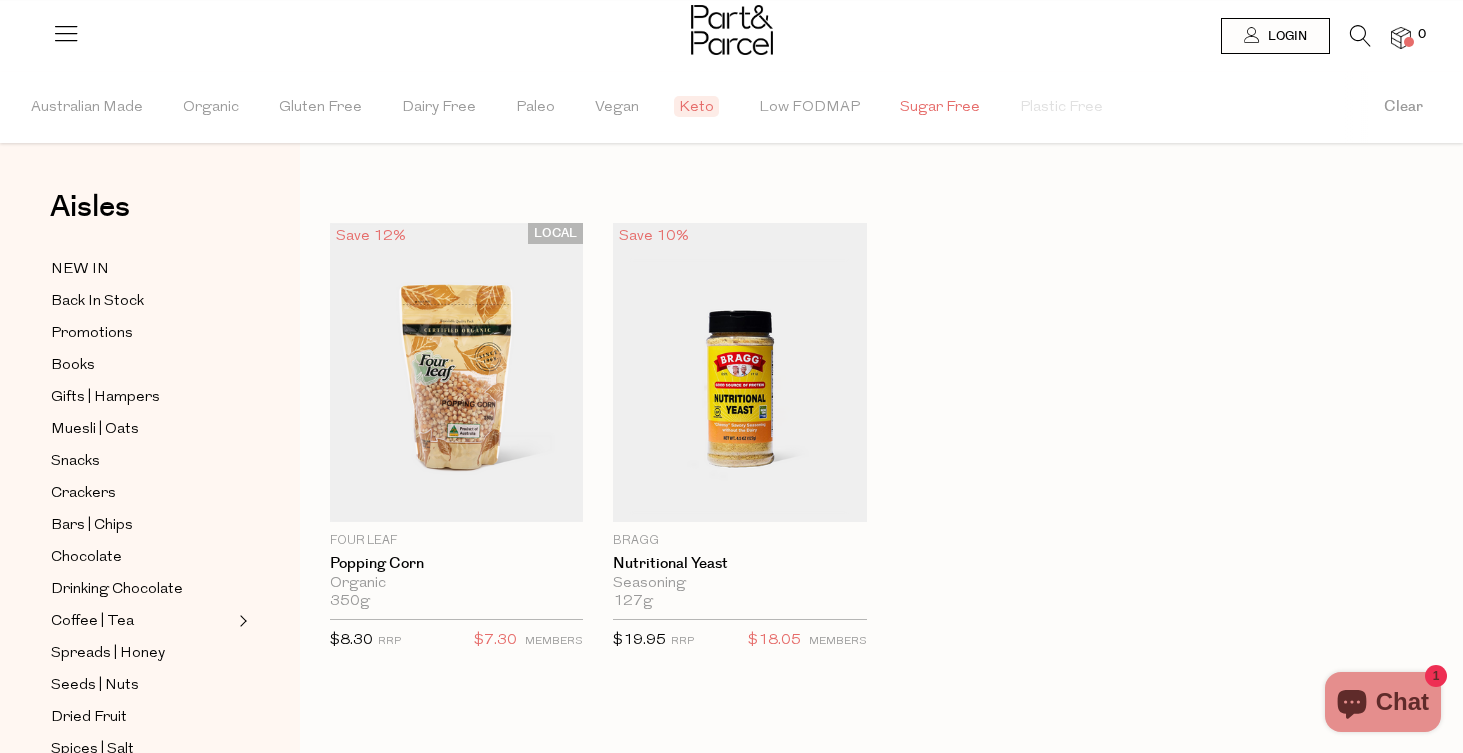 click on "Sugar Free" at bounding box center (940, 108) 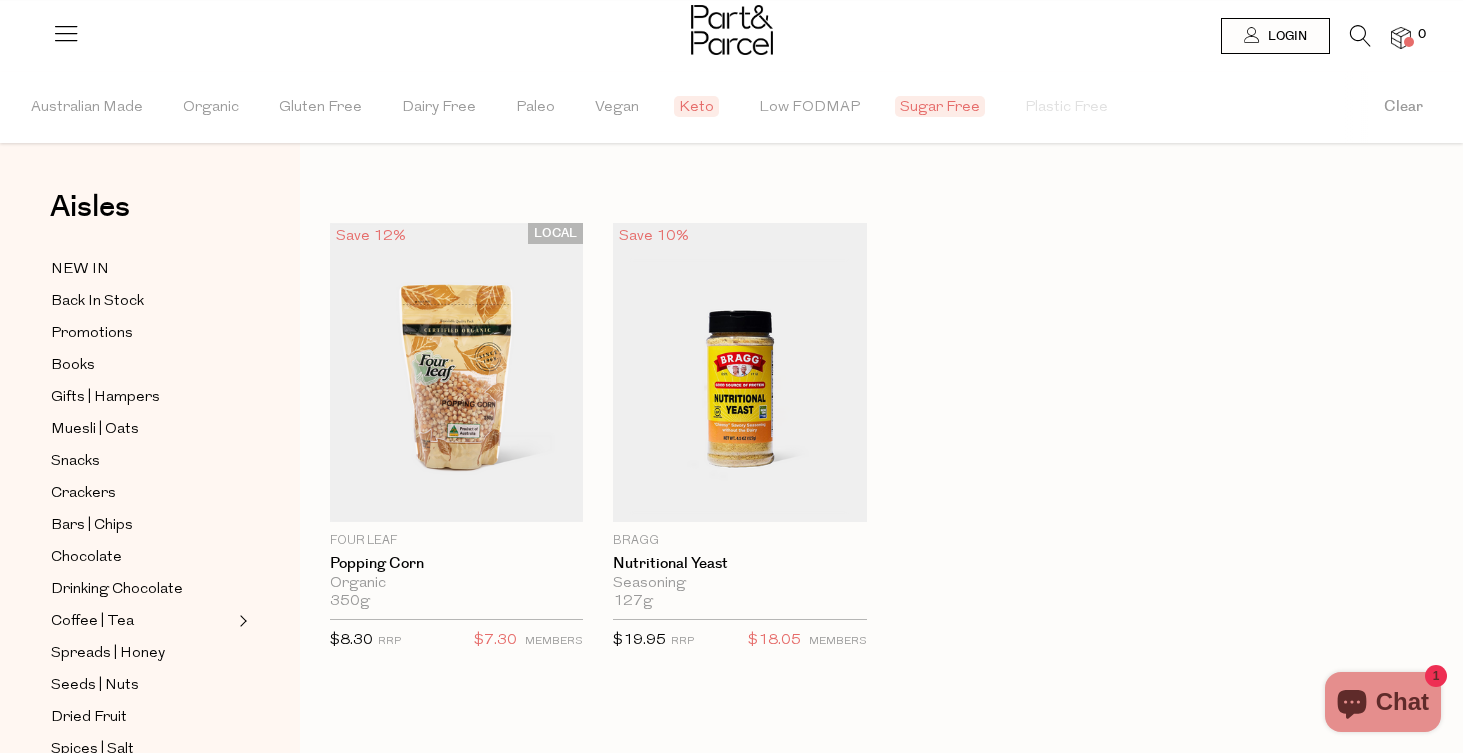 click on "Low FODMAP" at bounding box center (829, 107) 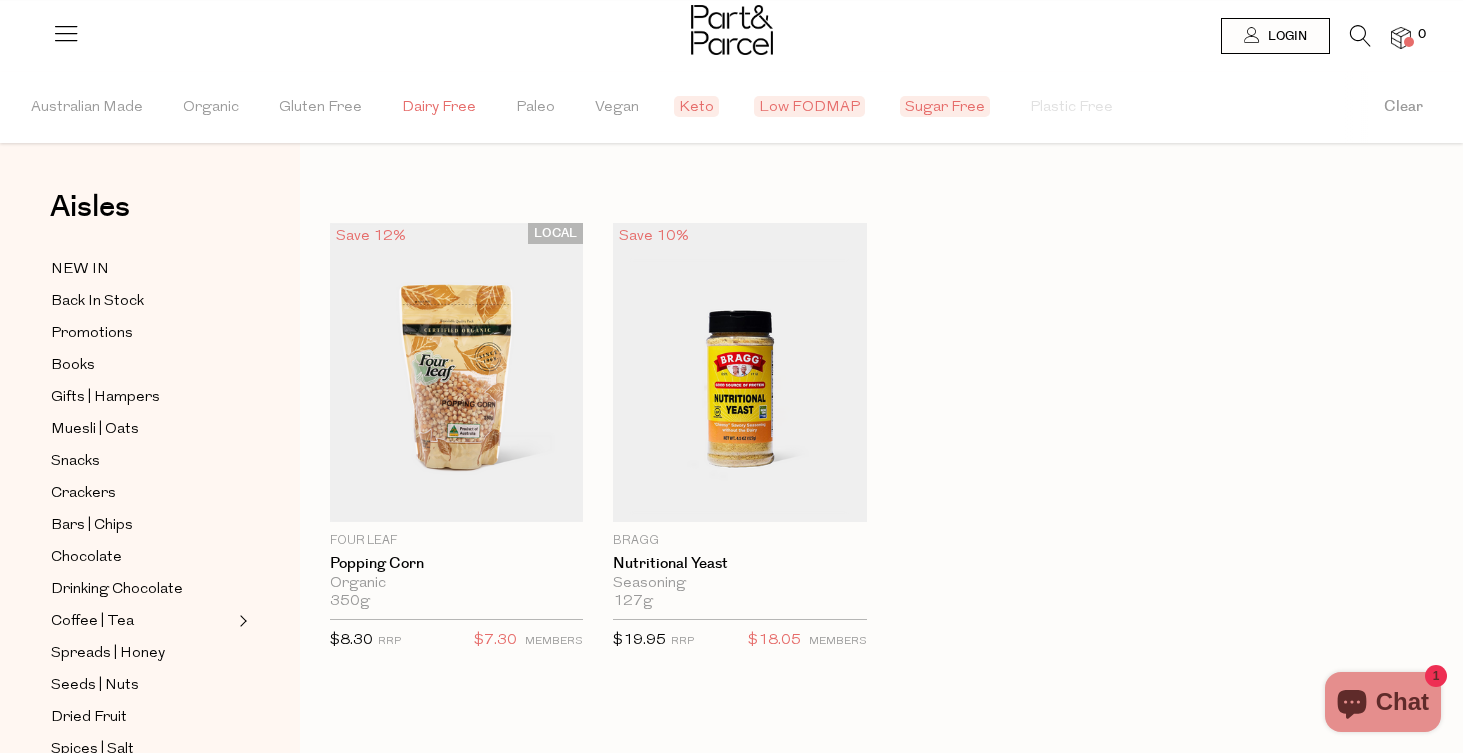 click on "Dairy Free" at bounding box center (439, 108) 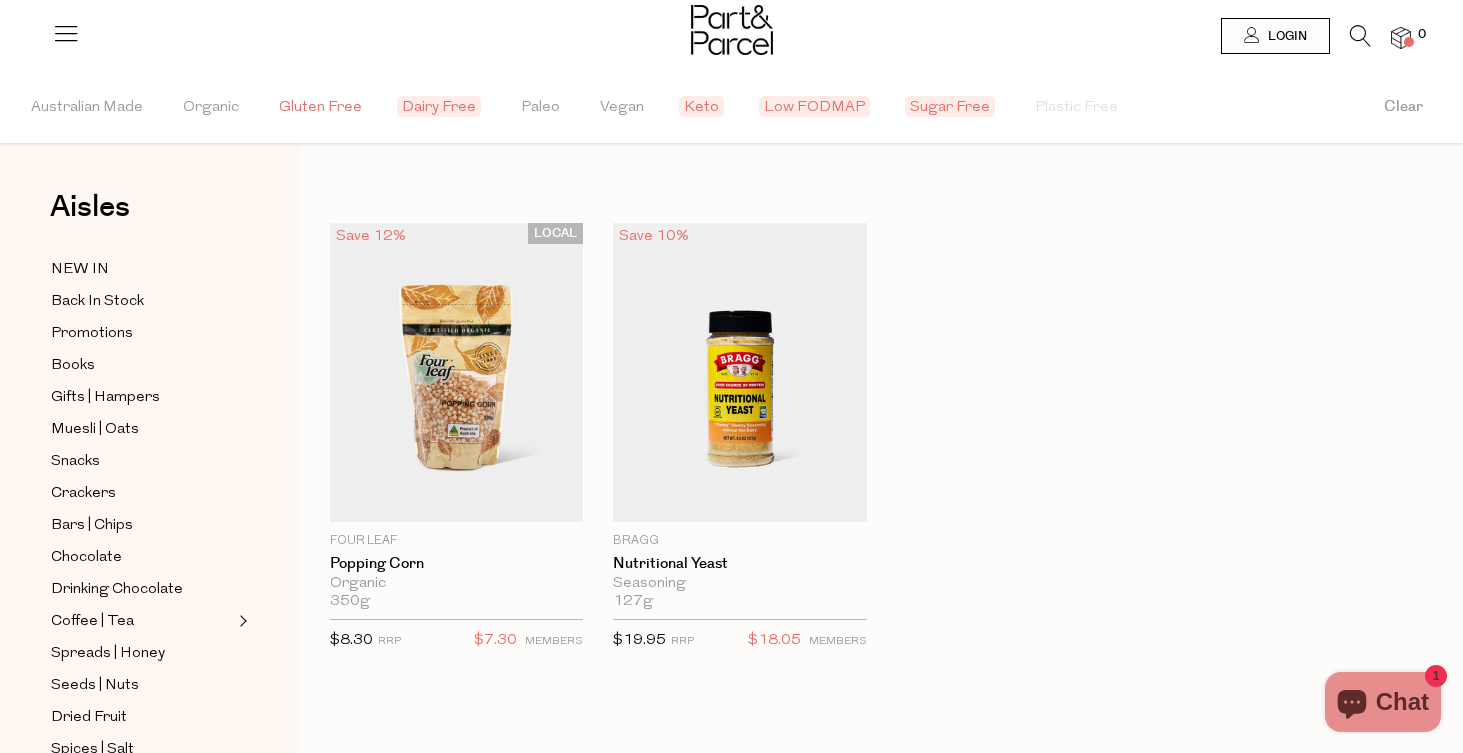 click on "Gluten Free" at bounding box center [320, 108] 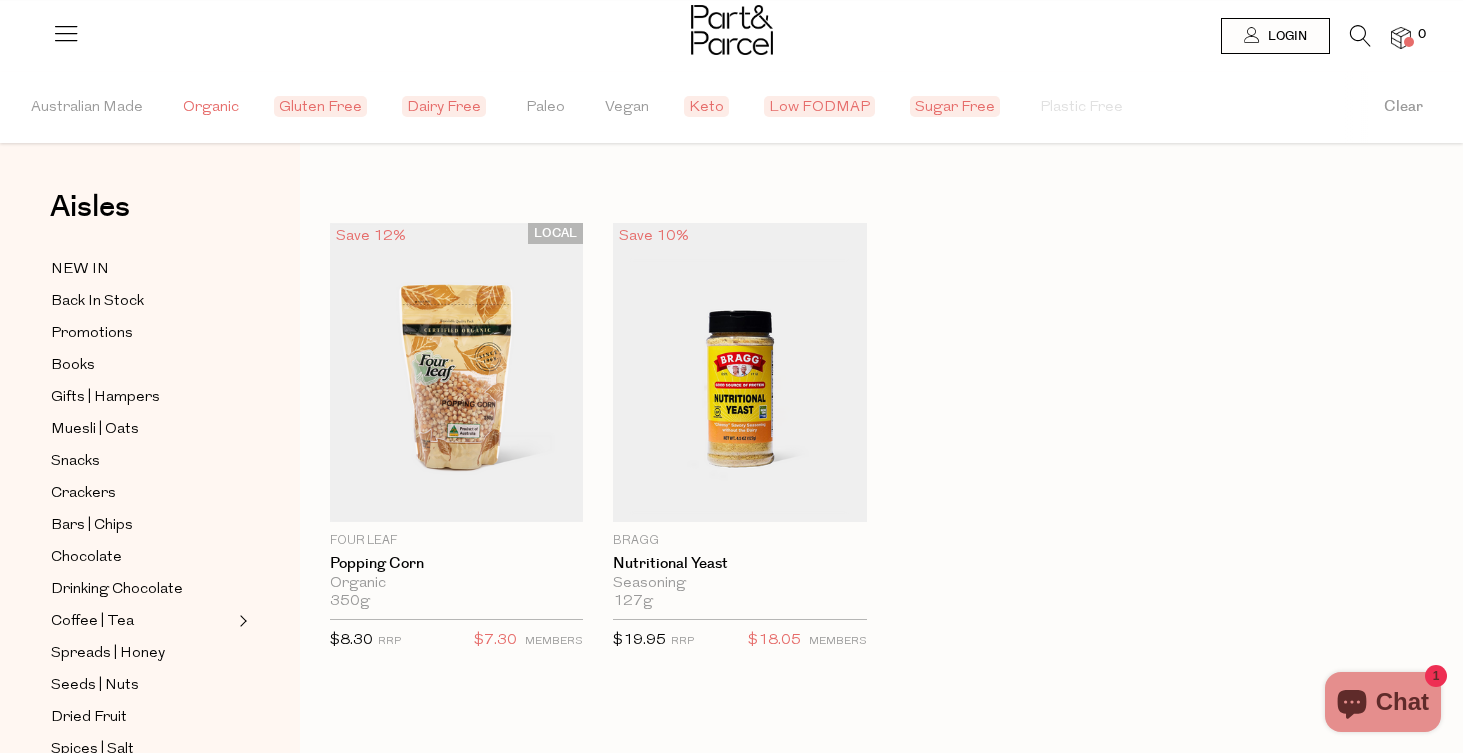 click on "Organic" at bounding box center (211, 108) 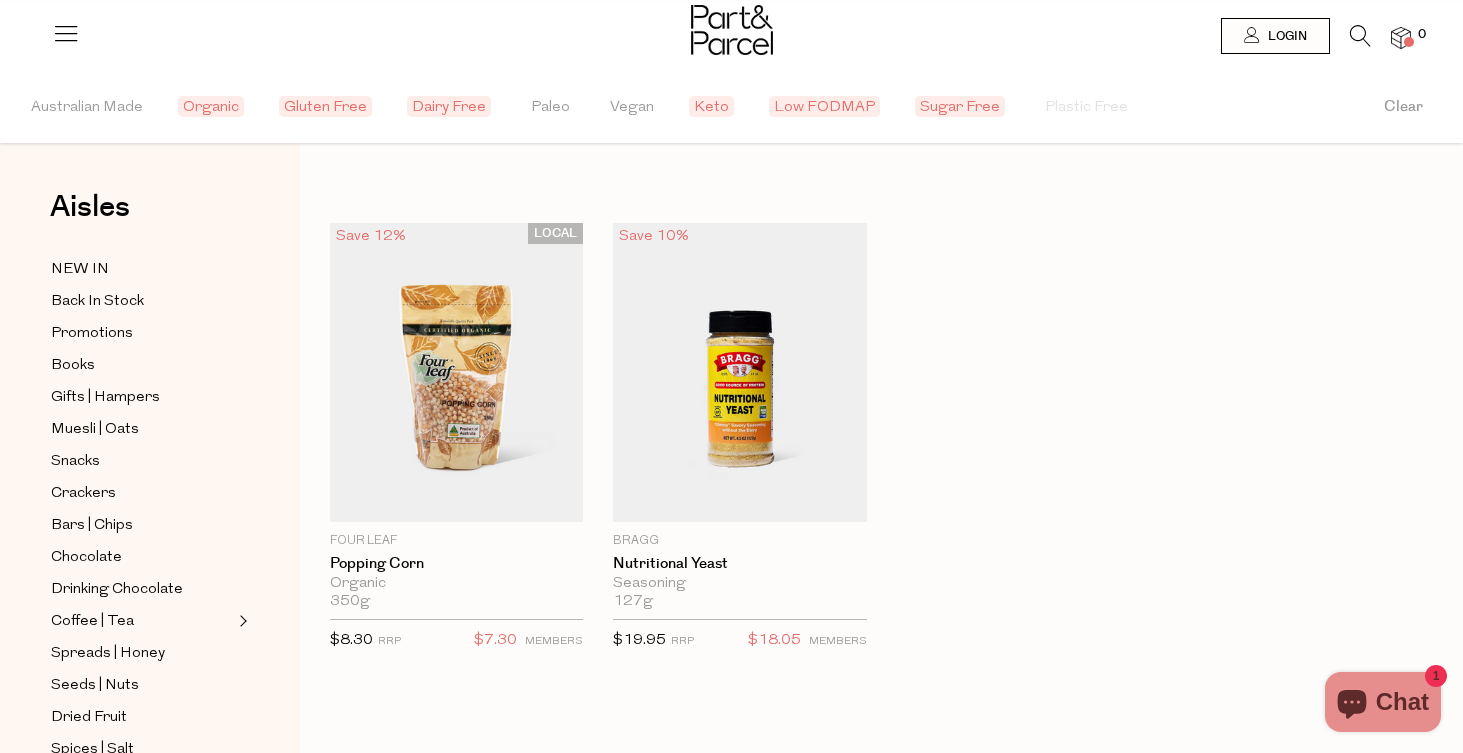 click on "Australian Made" at bounding box center [107, 107] 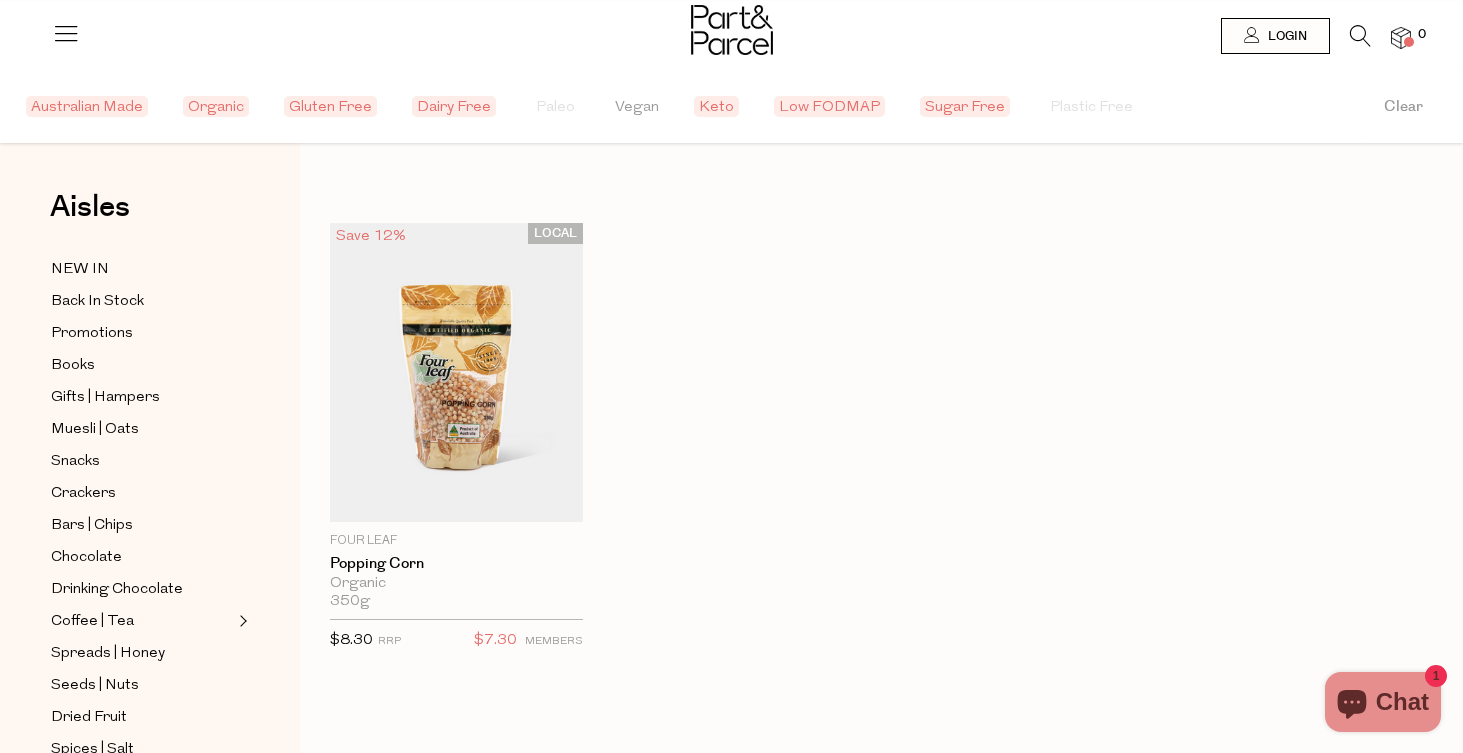 click on "Australian Made" at bounding box center [87, 106] 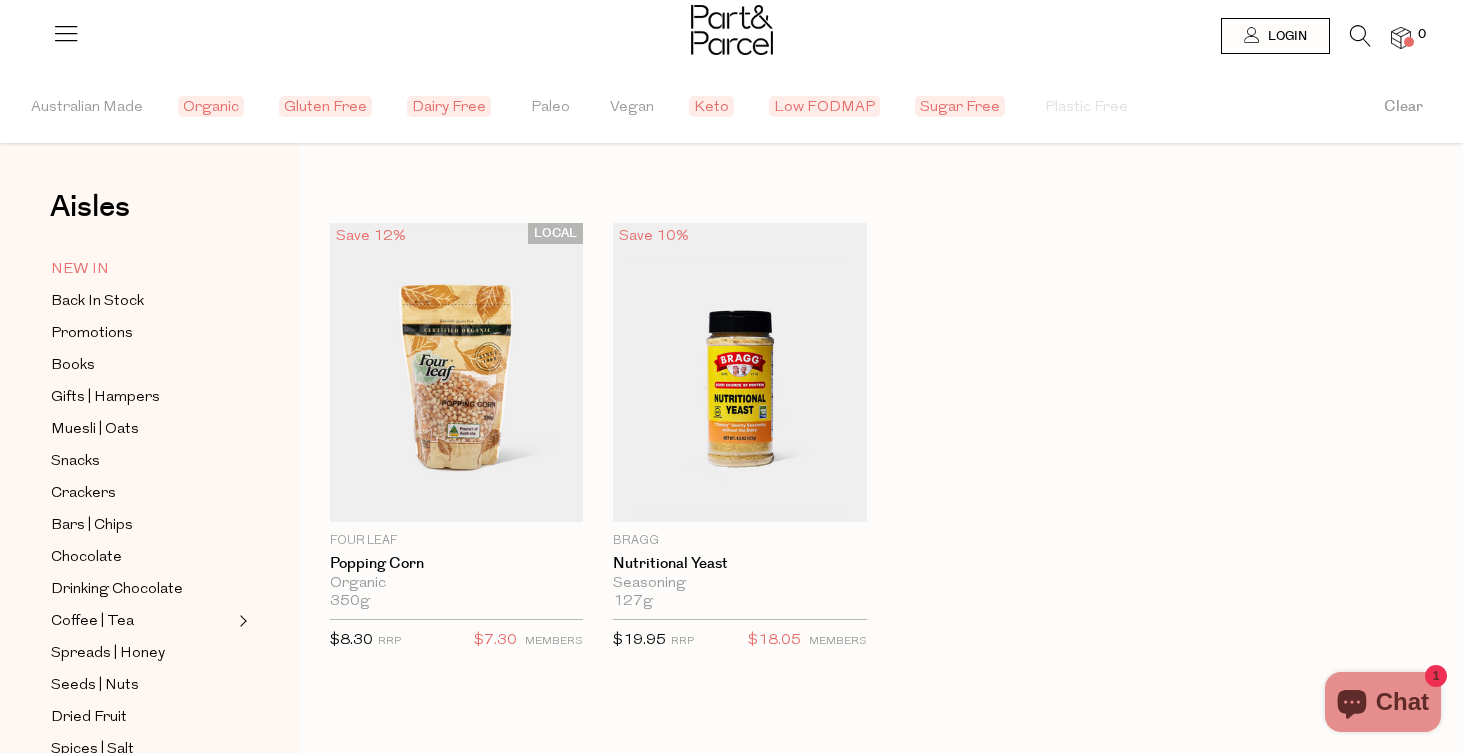 click on "NEW IN" at bounding box center [80, 270] 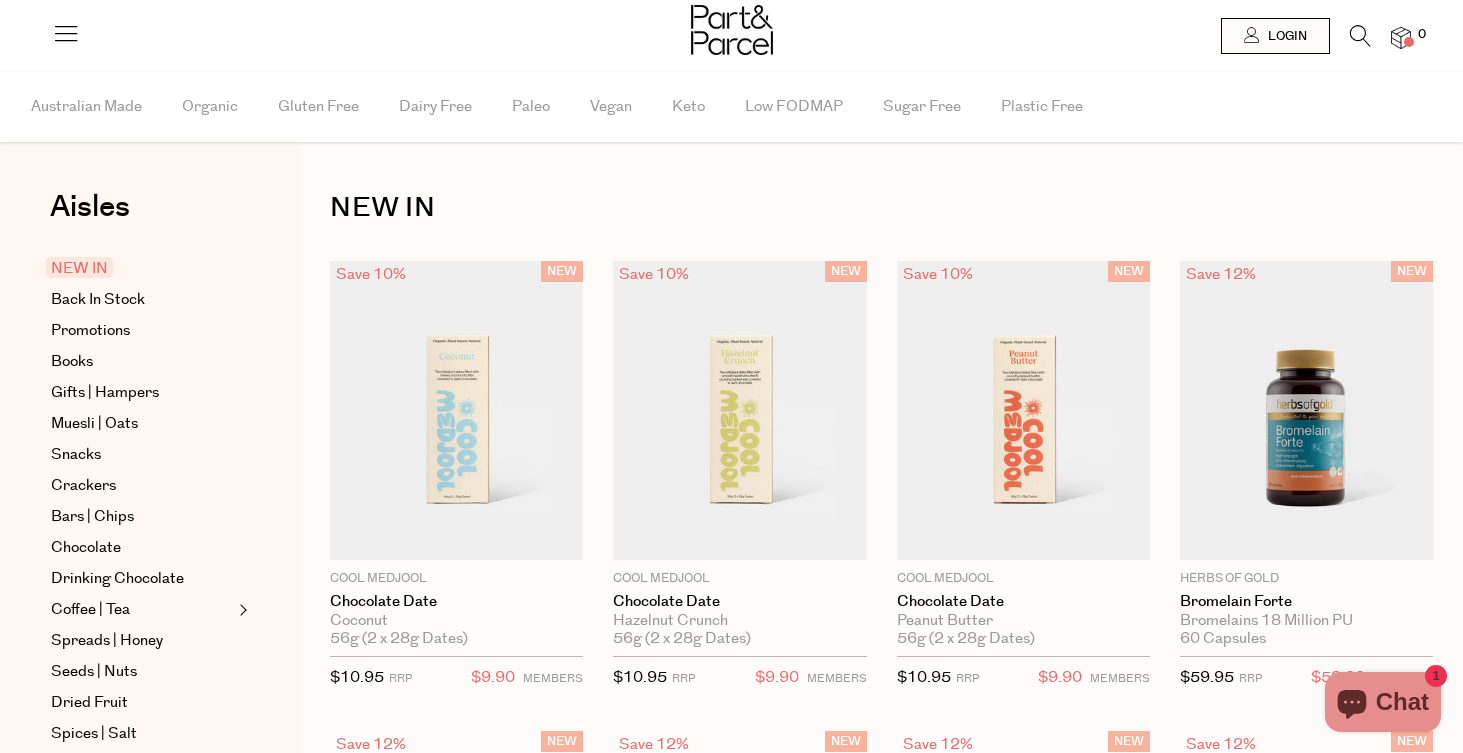 scroll, scrollTop: 0, scrollLeft: 0, axis: both 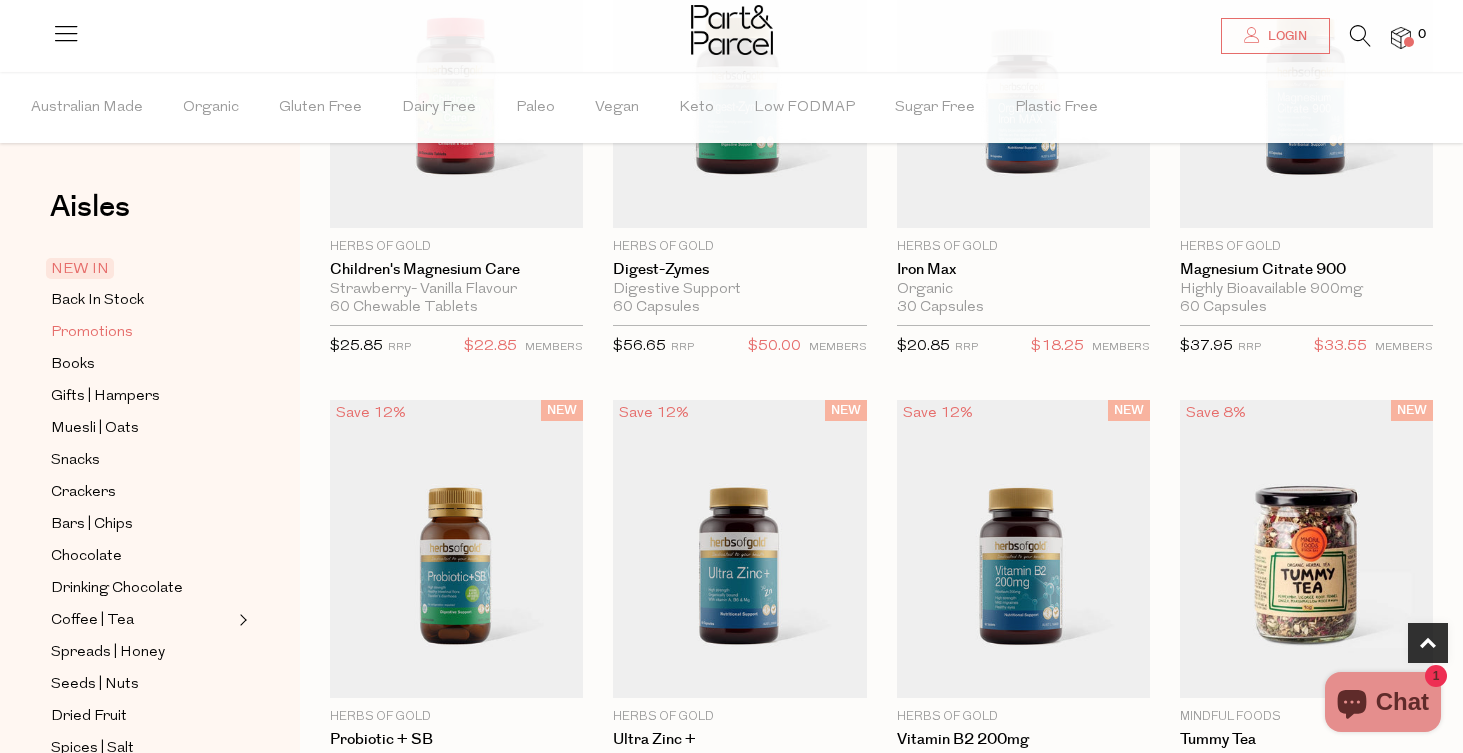 click on "Promotions" at bounding box center (142, 332) 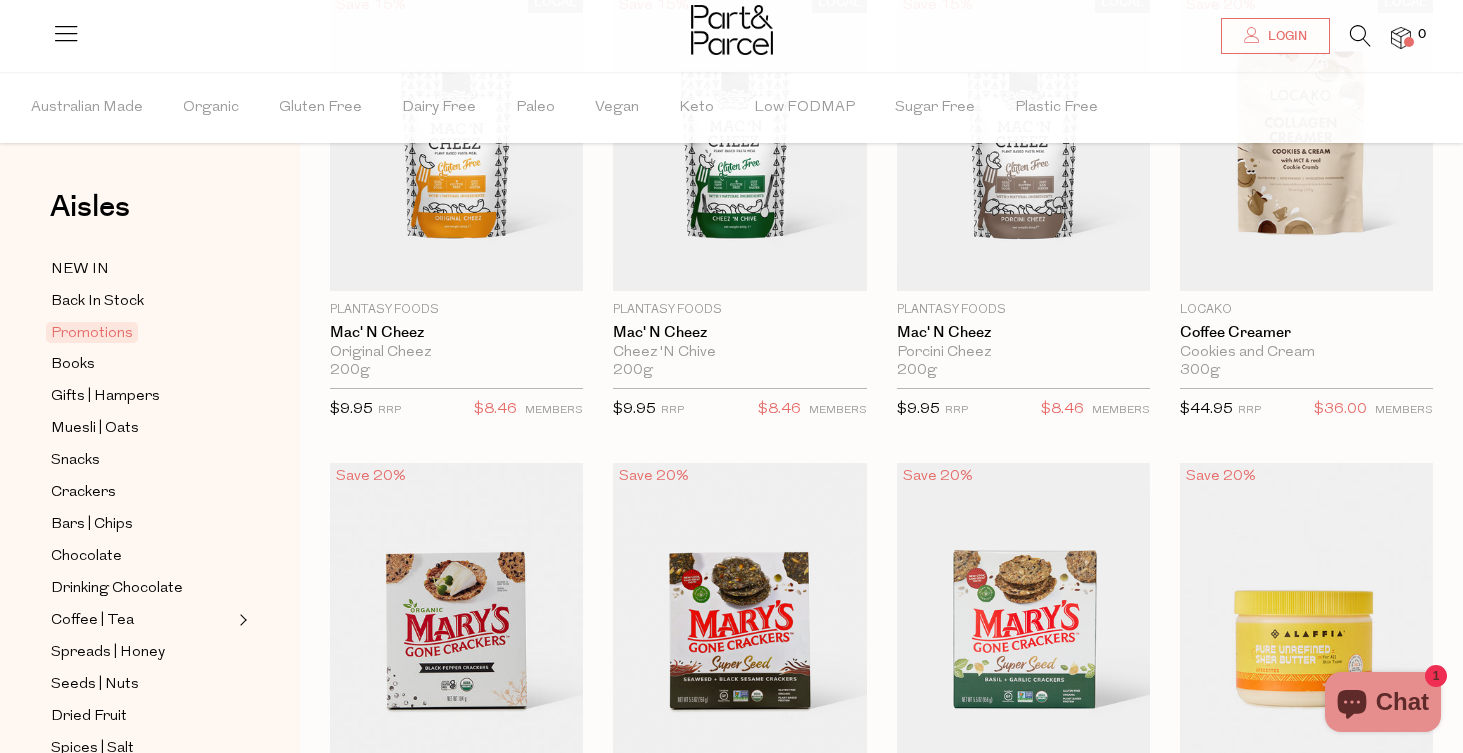 scroll, scrollTop: 0, scrollLeft: 0, axis: both 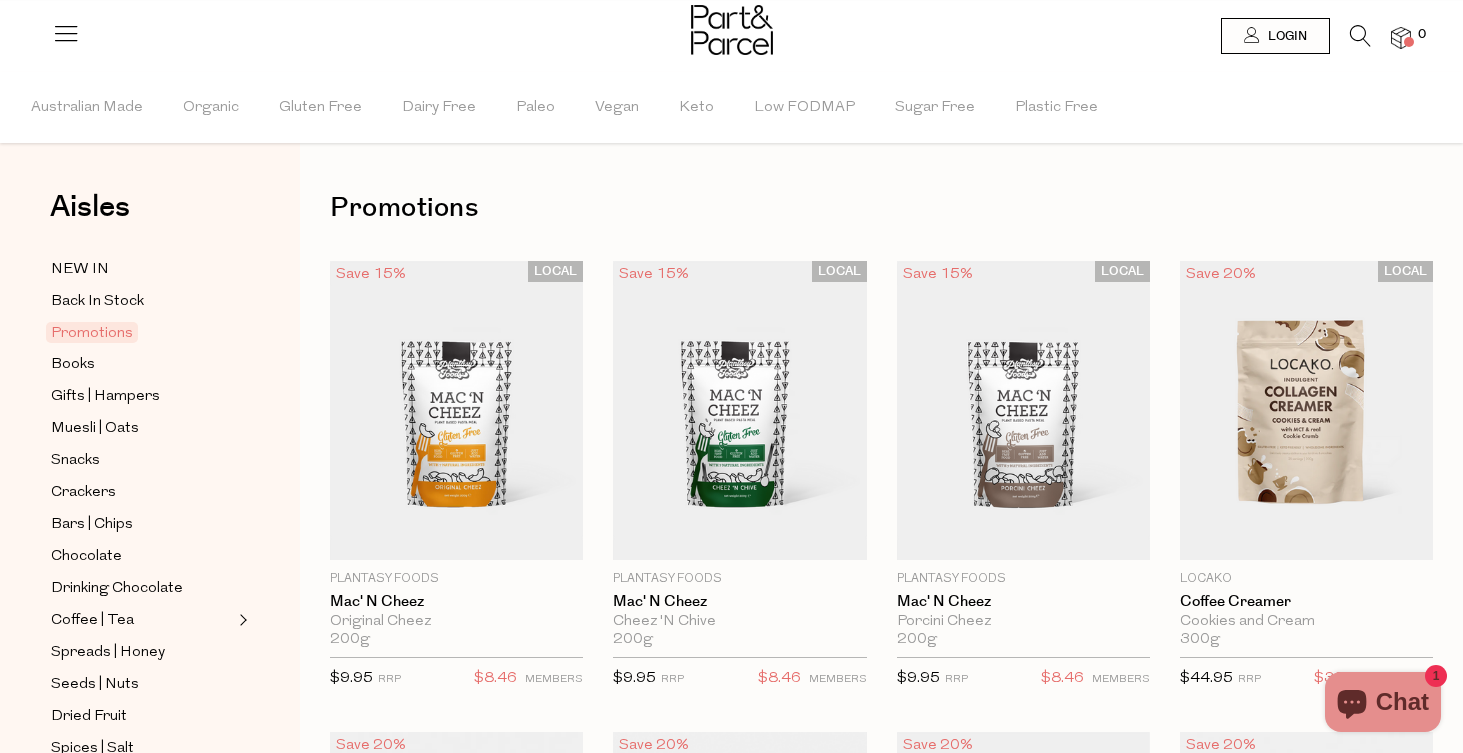 click at bounding box center [731, 32] 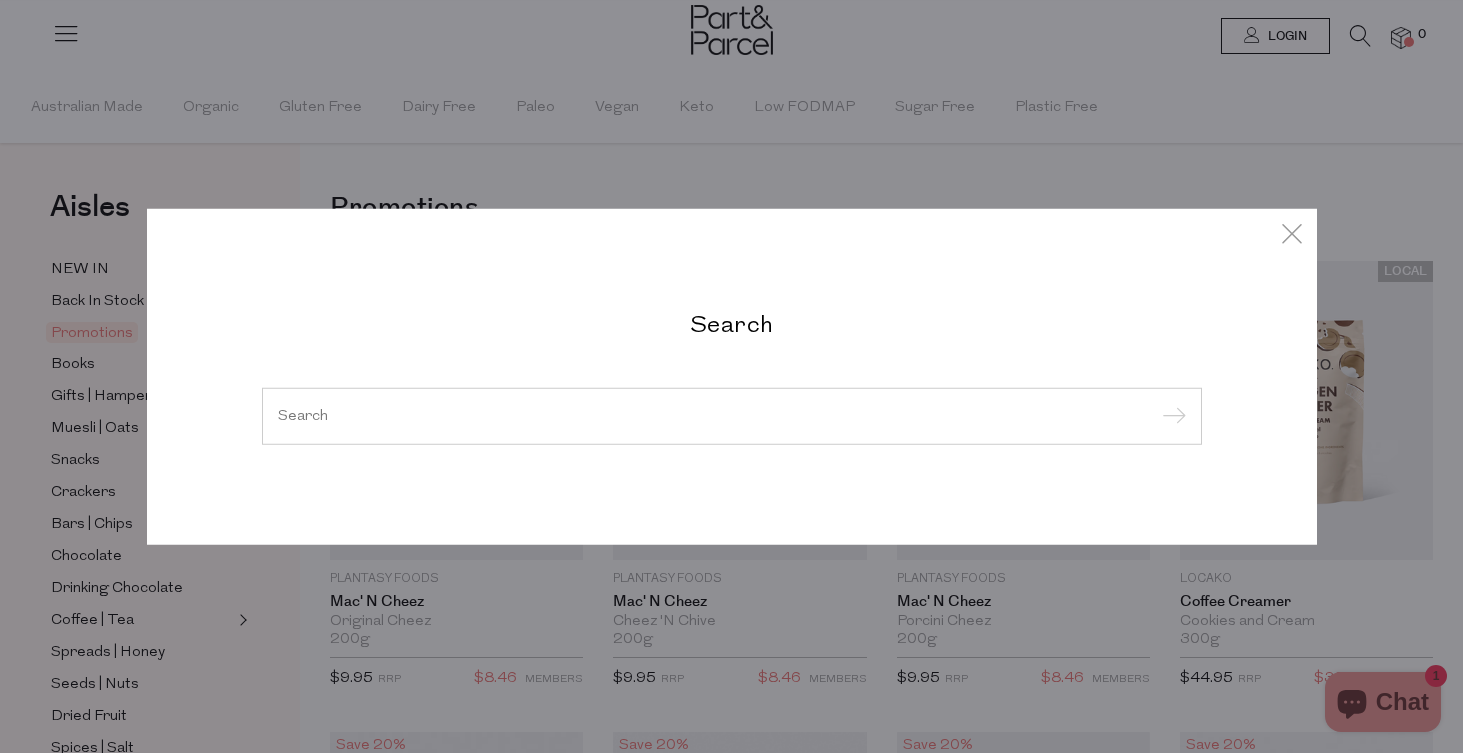 click at bounding box center [732, 416] 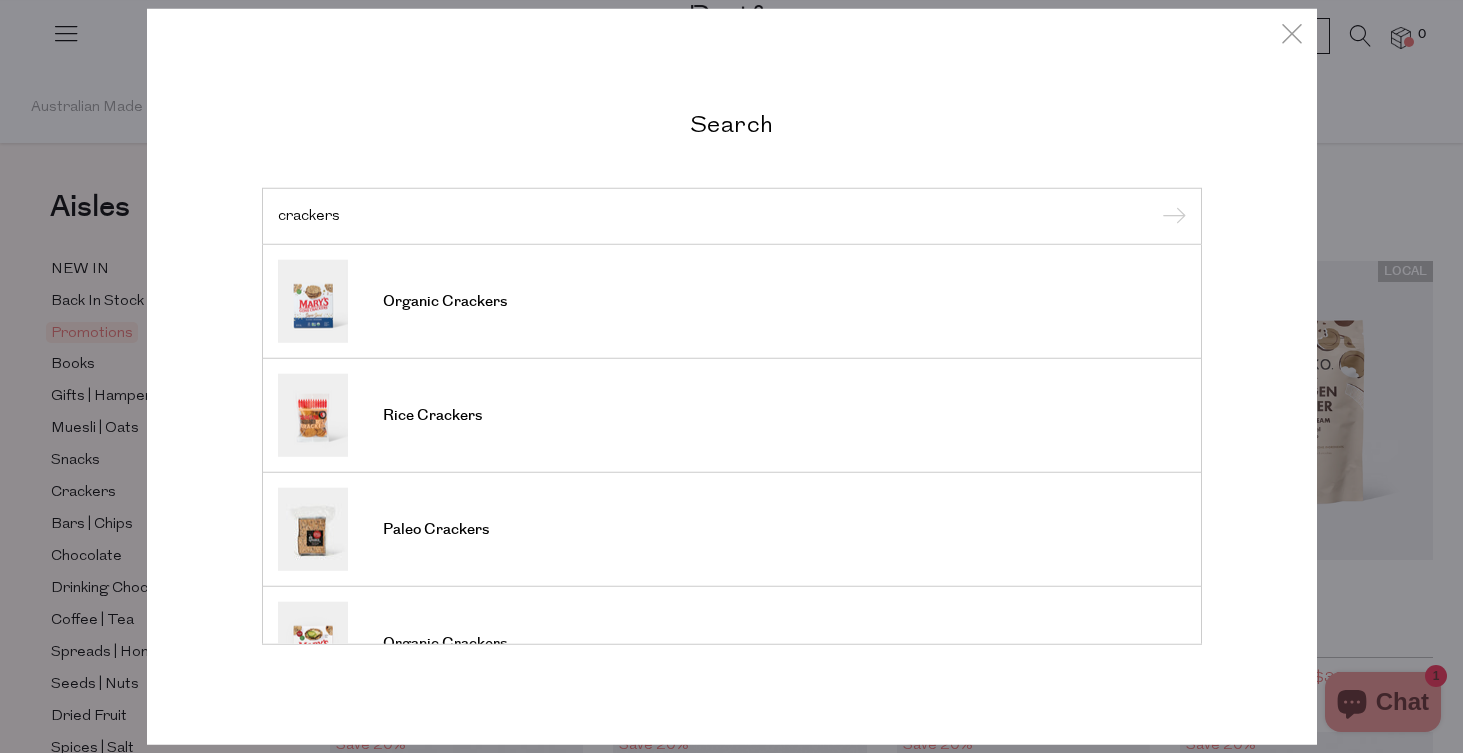 type on "crackers" 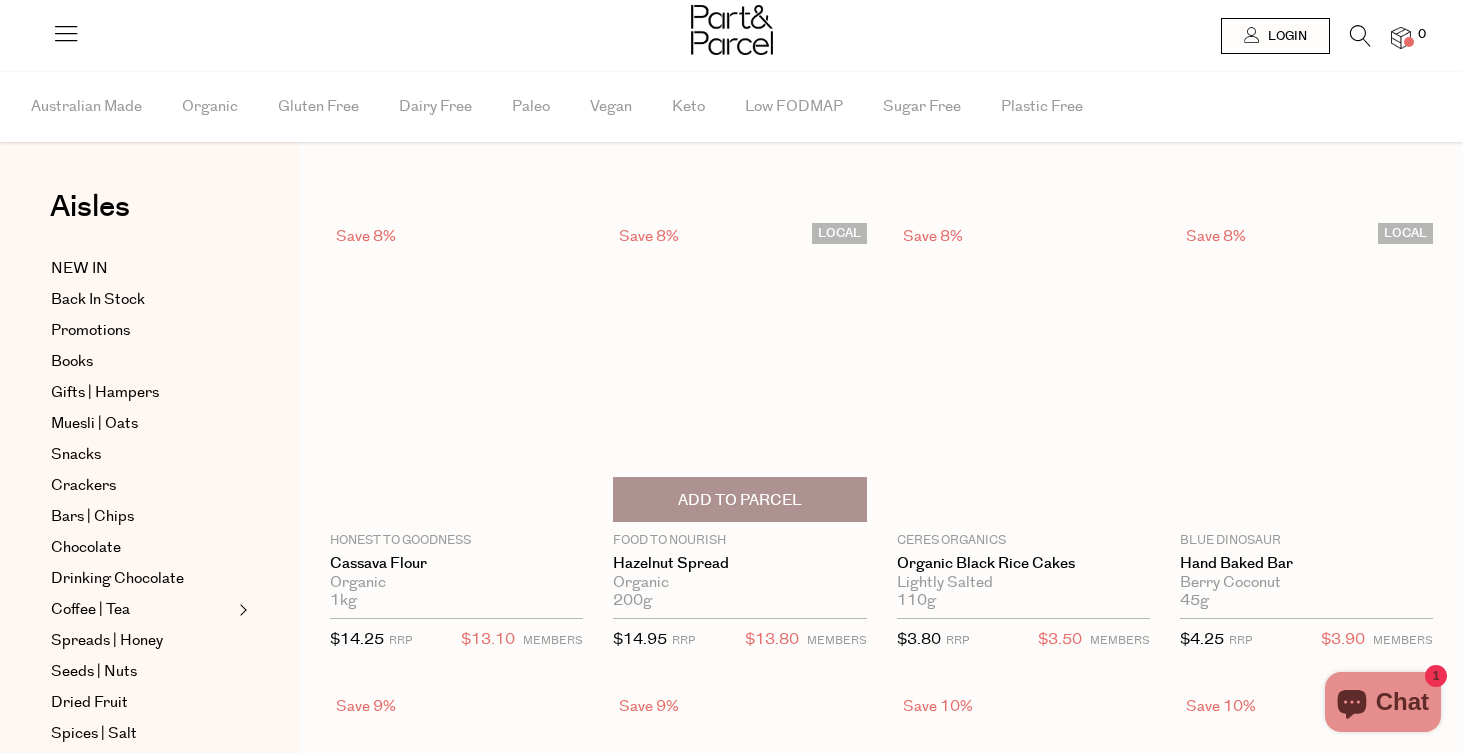 scroll, scrollTop: 0, scrollLeft: 0, axis: both 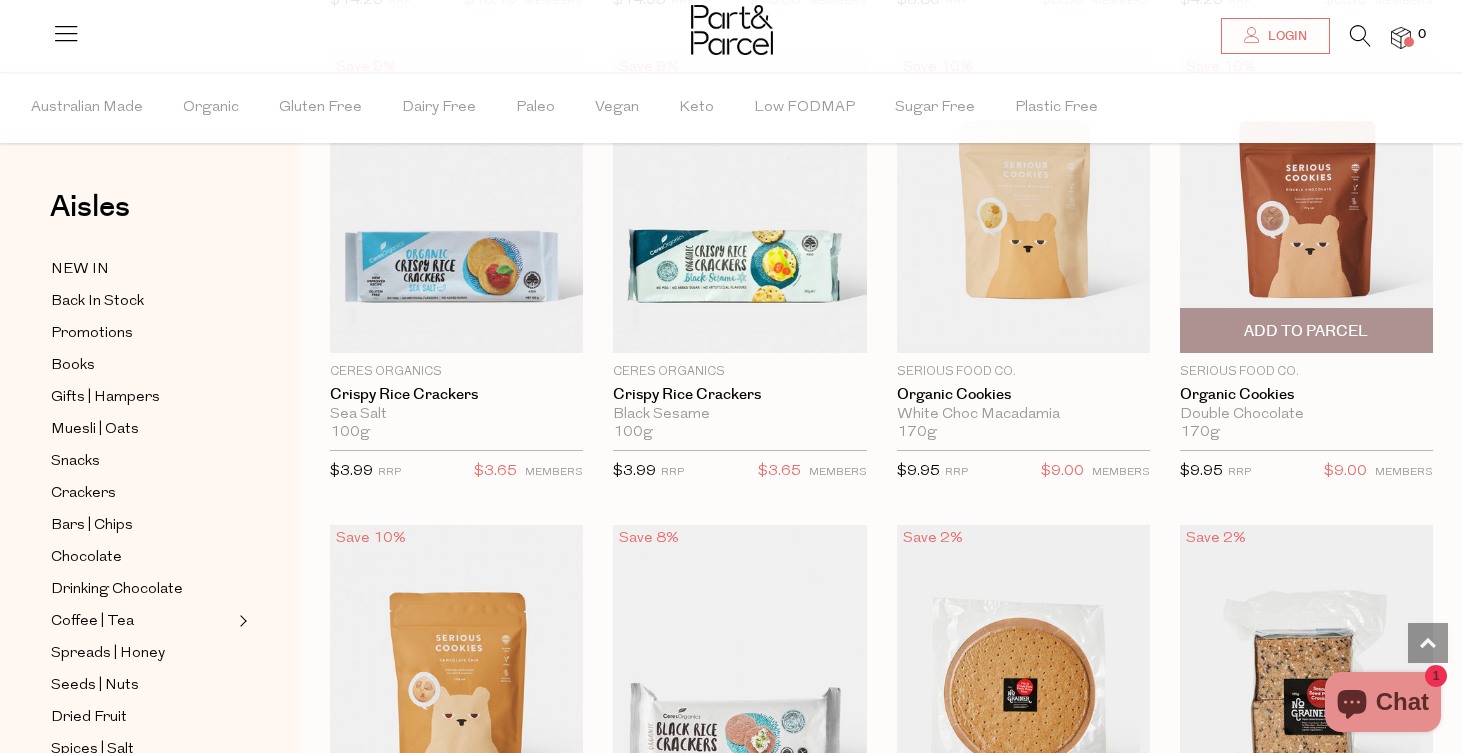 click at bounding box center (1306, 203) 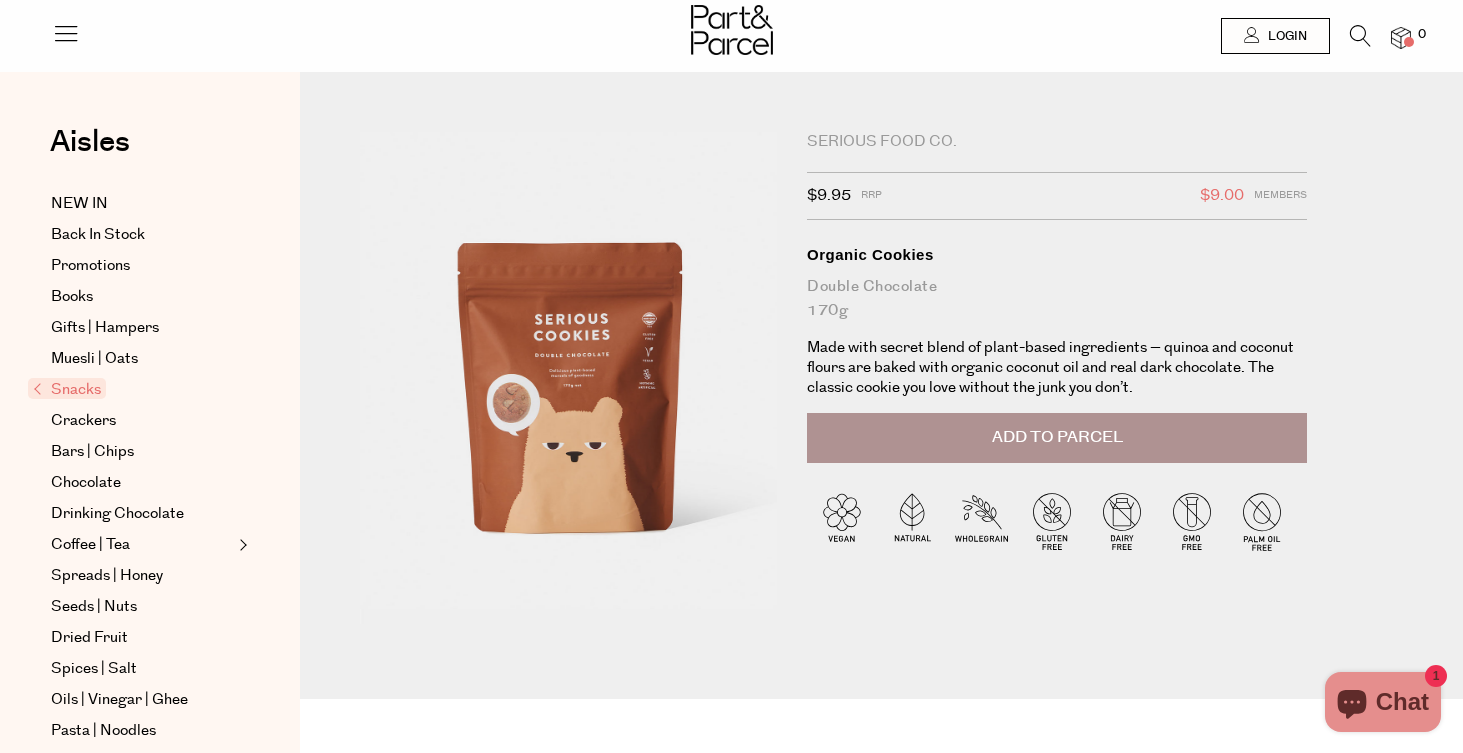 scroll, scrollTop: 0, scrollLeft: 0, axis: both 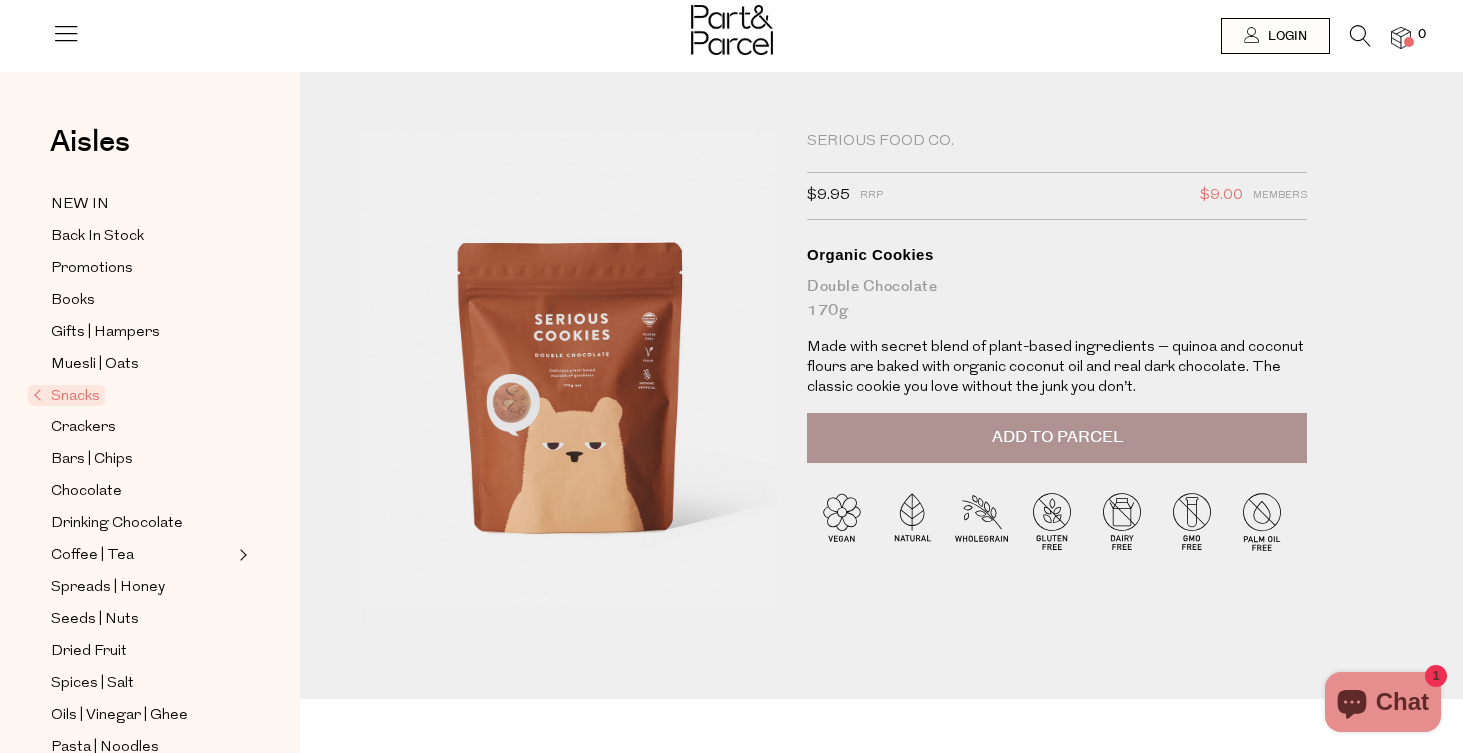 click at bounding box center [491, 407] 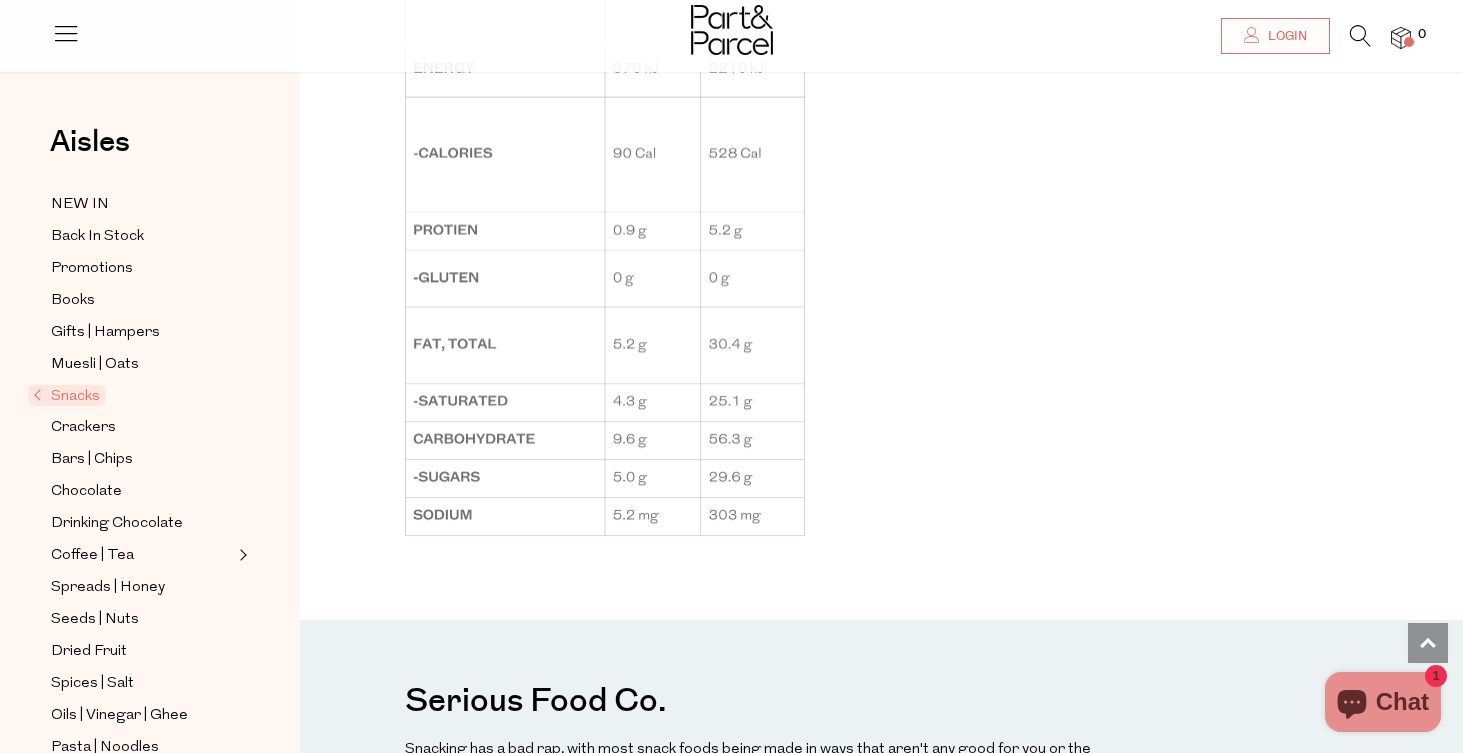 scroll, scrollTop: 1826, scrollLeft: 0, axis: vertical 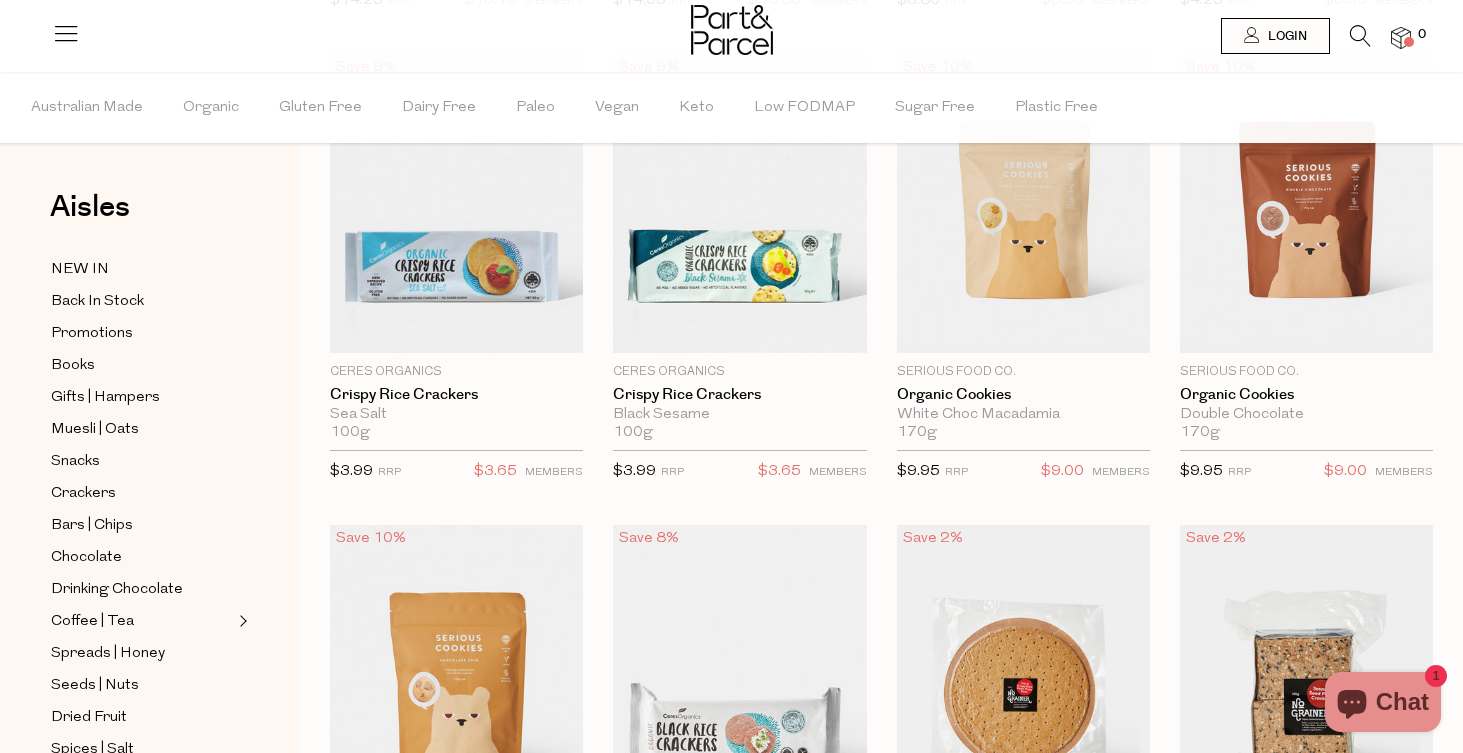 click at bounding box center (1360, 36) 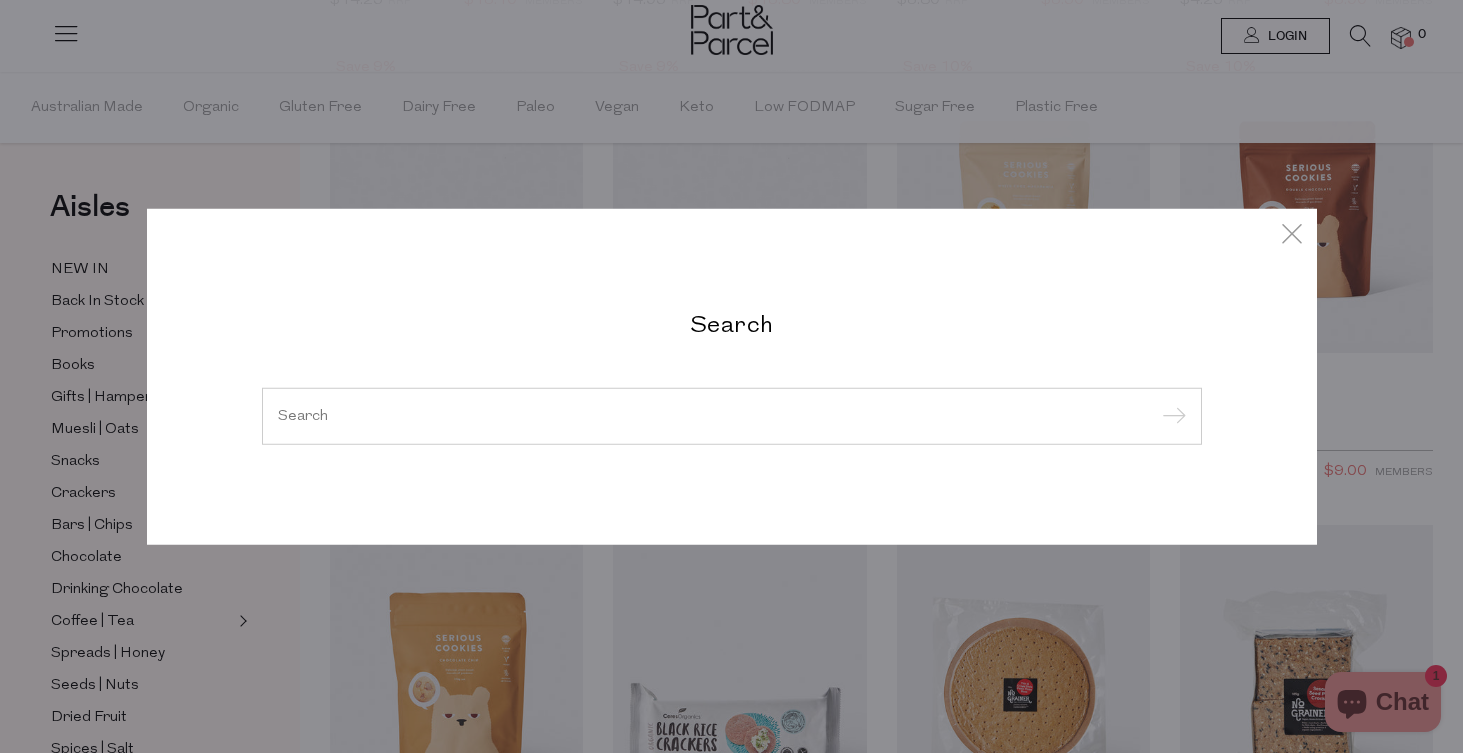click on "Search" at bounding box center [732, 376] 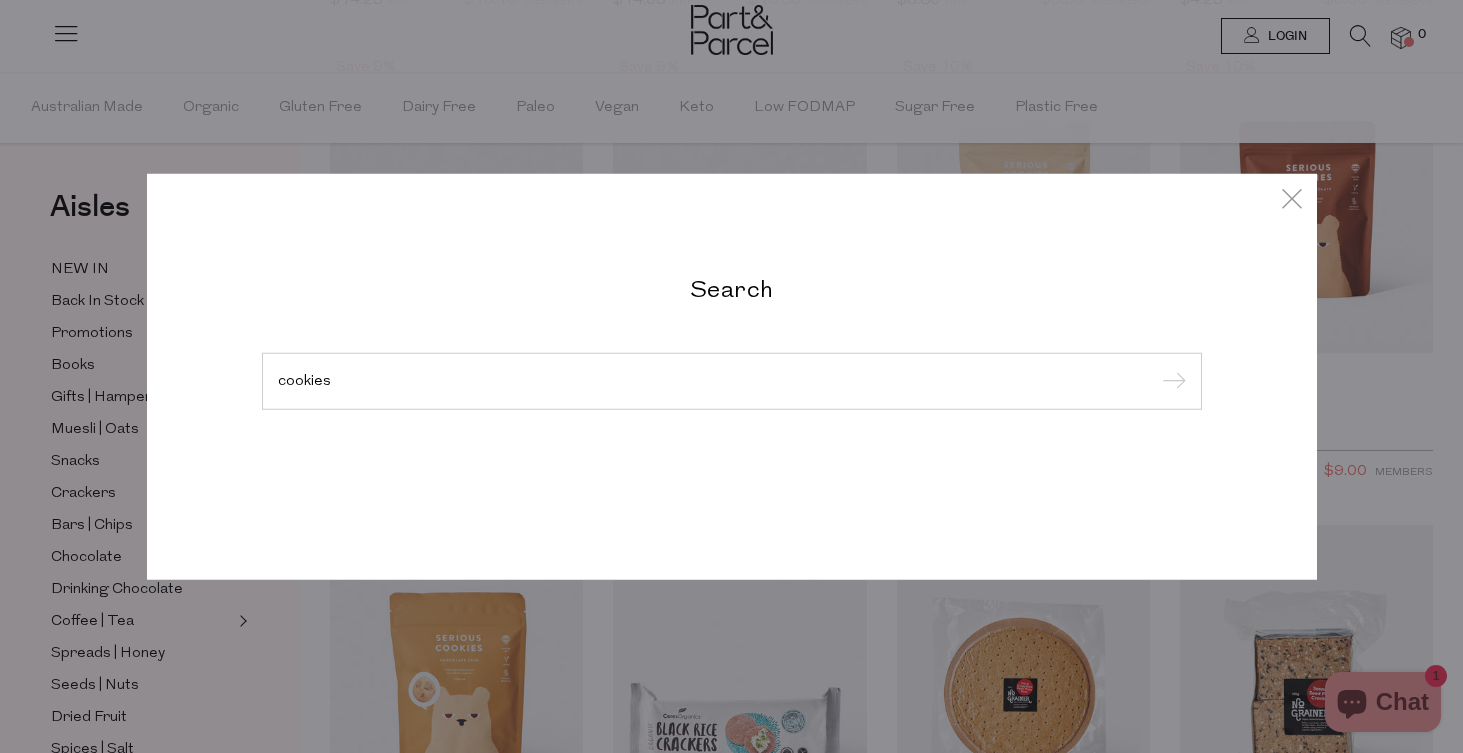 type on "cookies" 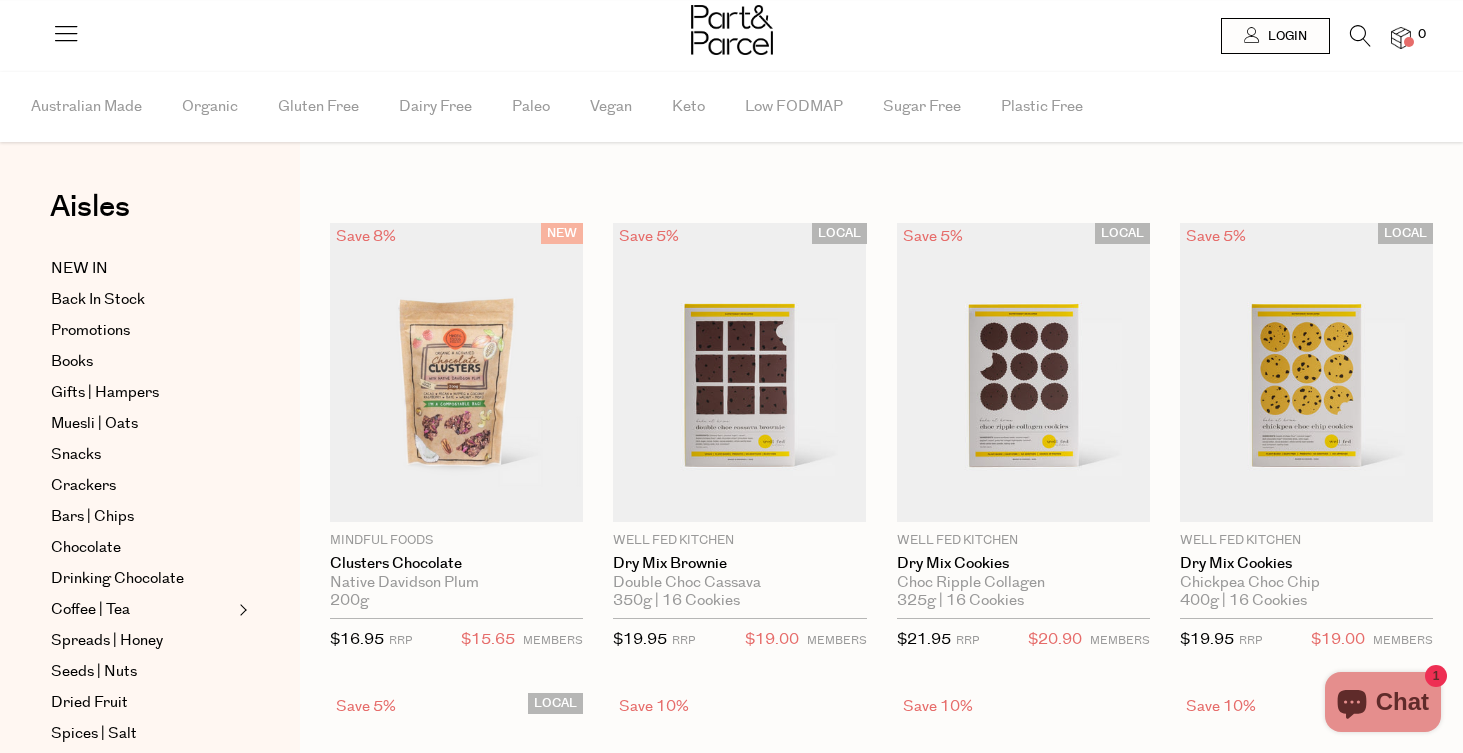 scroll, scrollTop: 0, scrollLeft: 0, axis: both 